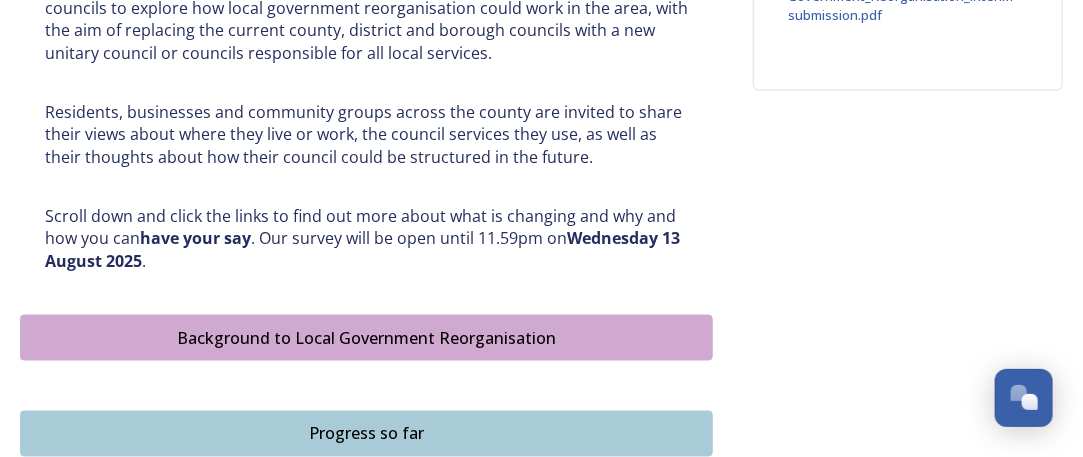 scroll, scrollTop: 1000, scrollLeft: 0, axis: vertical 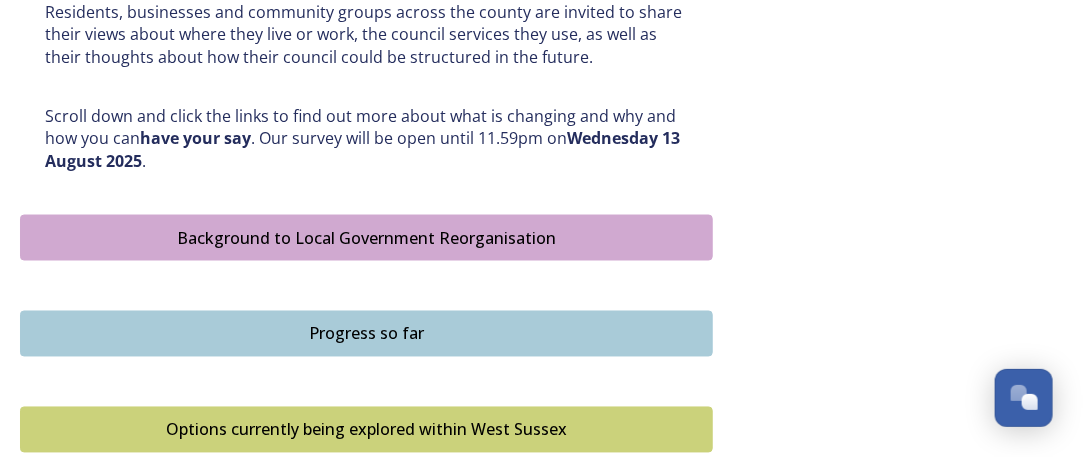 click on "Background to Local Government Reorganisation" at bounding box center [366, 238] 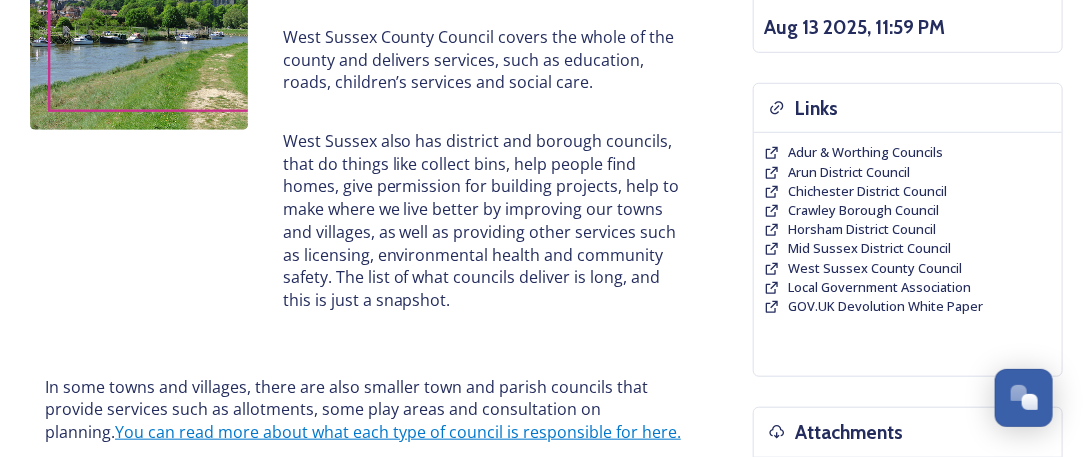 scroll, scrollTop: 600, scrollLeft: 0, axis: vertical 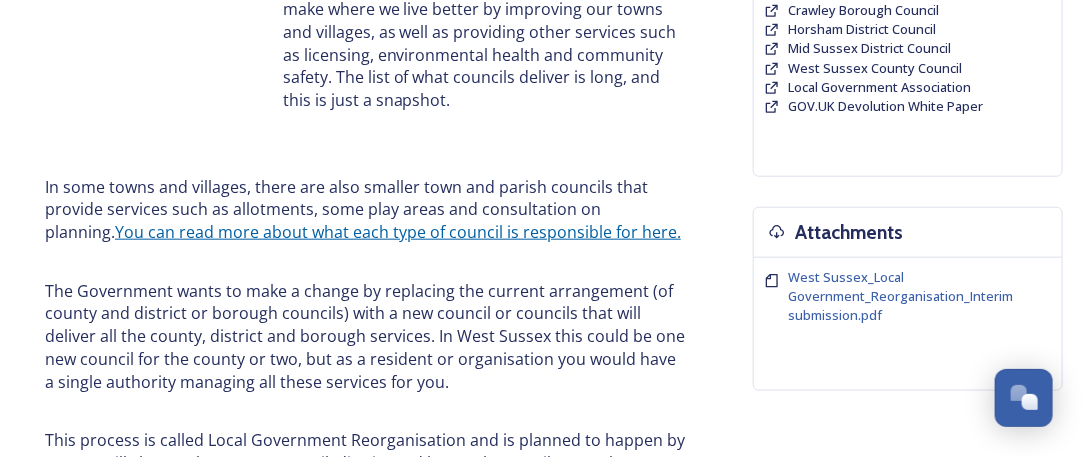 click on "You can read more about what each type of council is responsible for here." at bounding box center (398, 232) 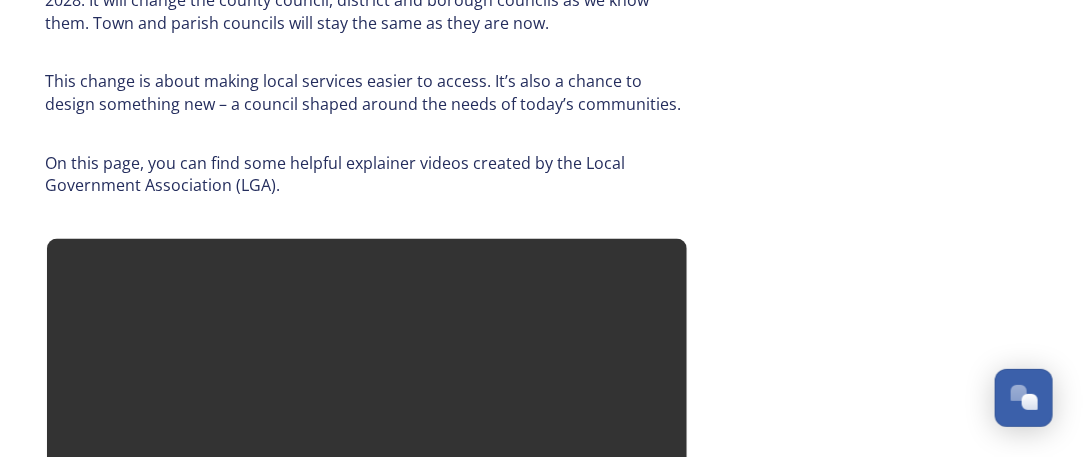 scroll, scrollTop: 1263, scrollLeft: 0, axis: vertical 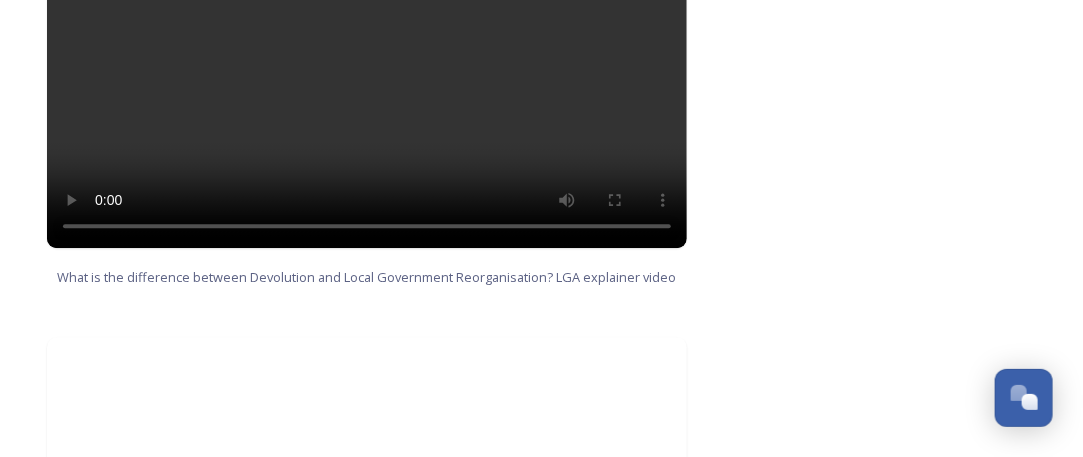 click at bounding box center (367, 68) 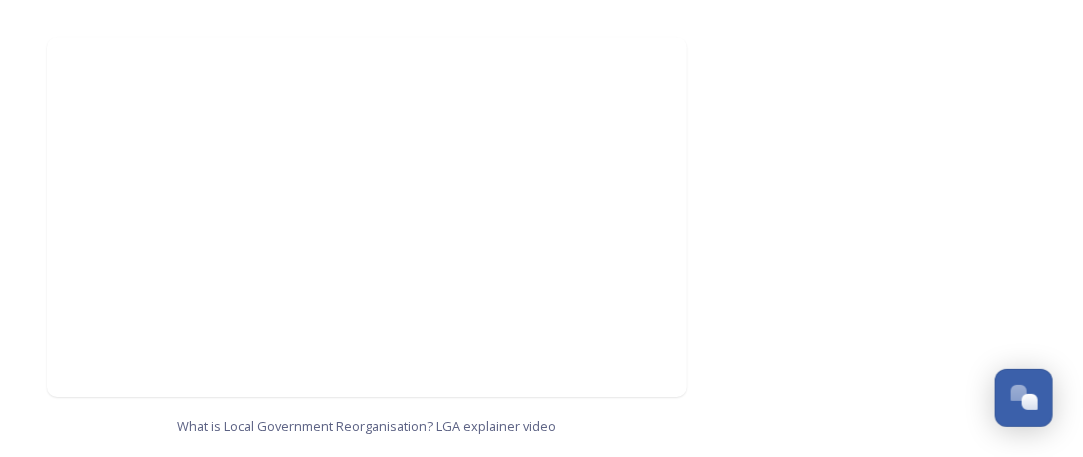 scroll, scrollTop: 2363, scrollLeft: 0, axis: vertical 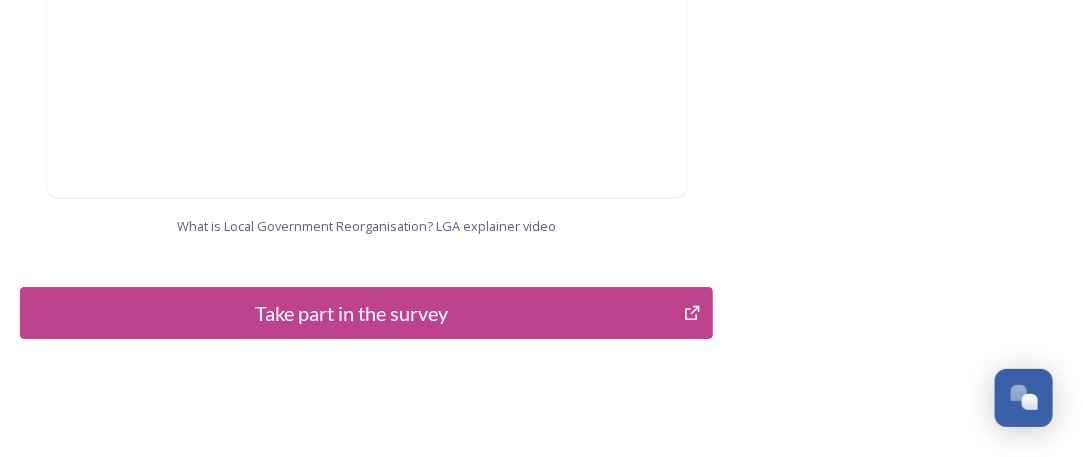 click on "Take part in the survey" at bounding box center [352, 313] 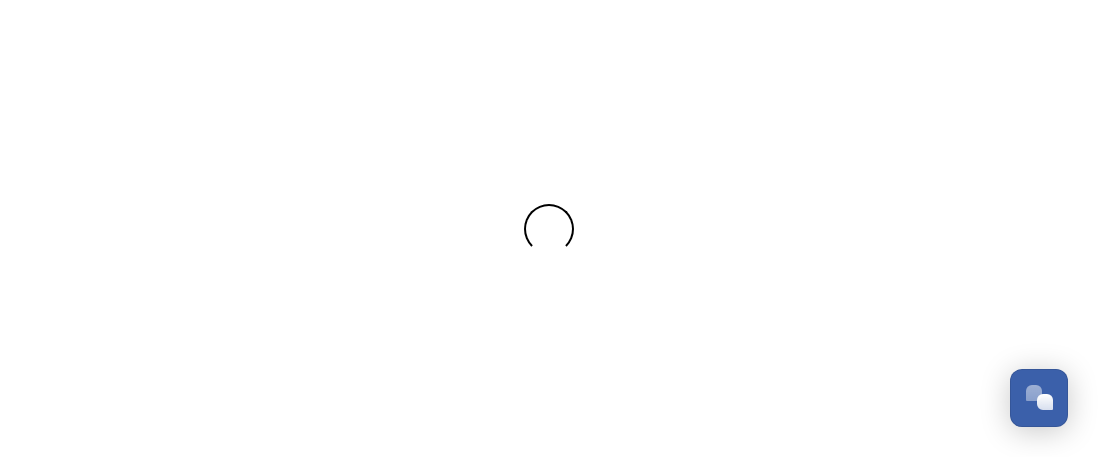 scroll, scrollTop: 0, scrollLeft: 0, axis: both 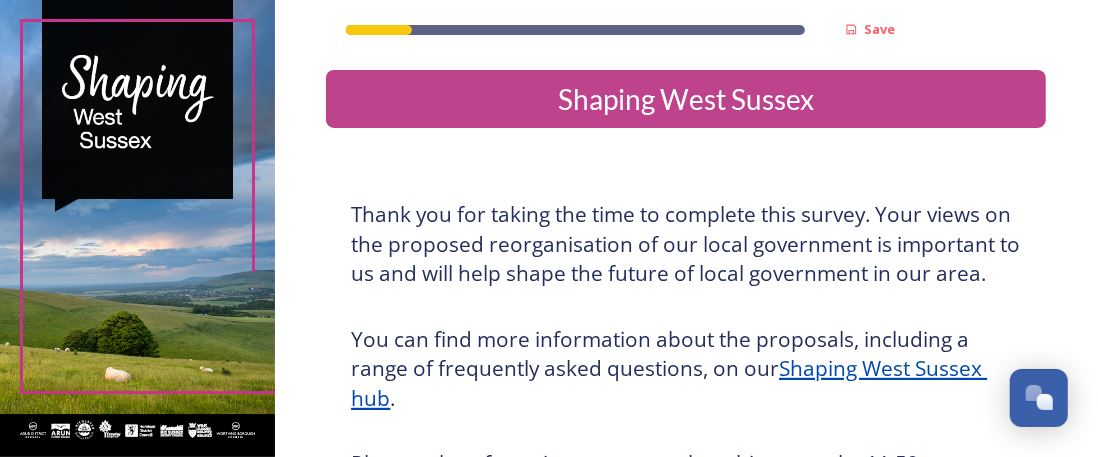 click on "Shaping West Sussex hub" at bounding box center (669, 383) 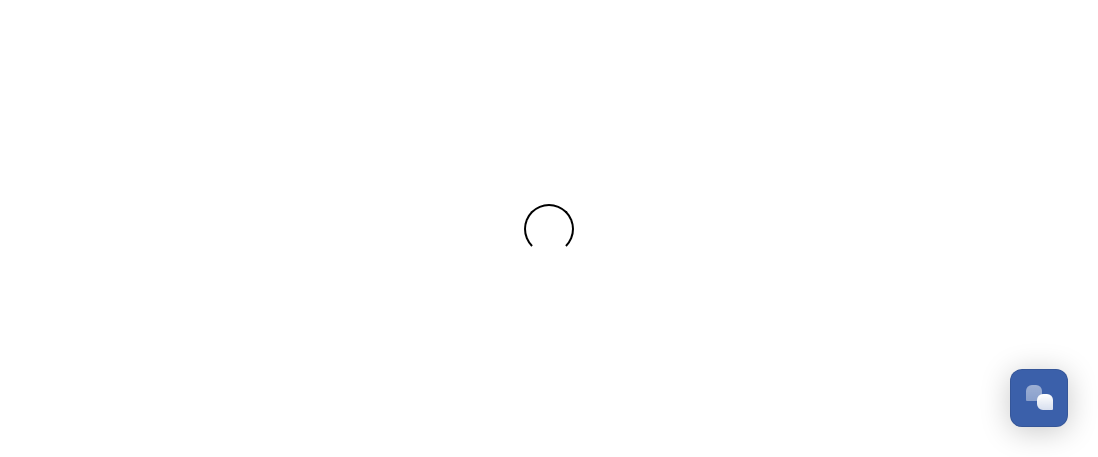 scroll, scrollTop: 0, scrollLeft: 0, axis: both 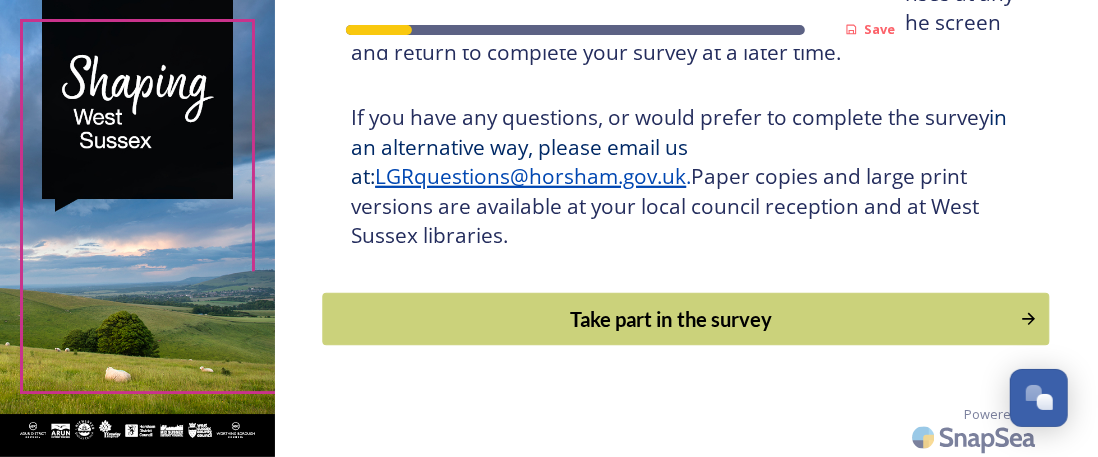 click on "Take part in the survey" at bounding box center (672, 319) 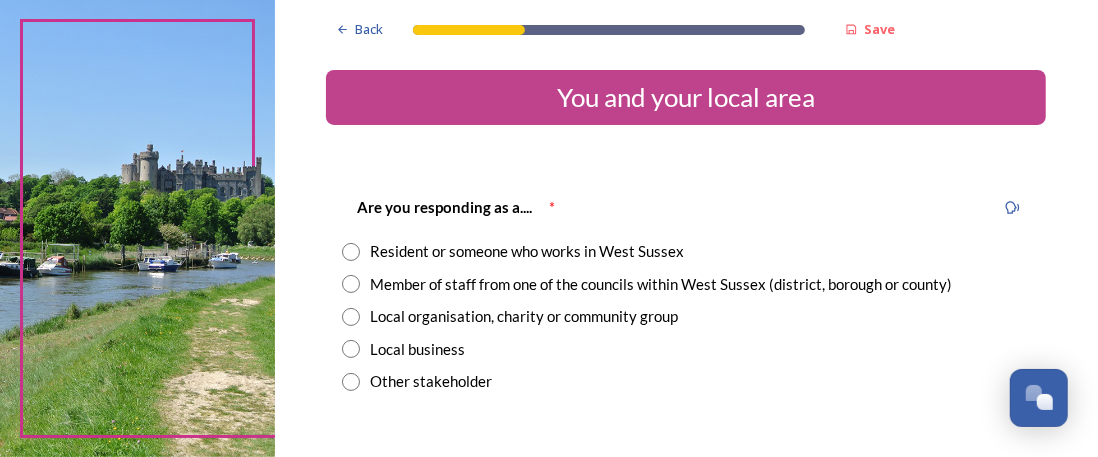 click at bounding box center (351, 252) 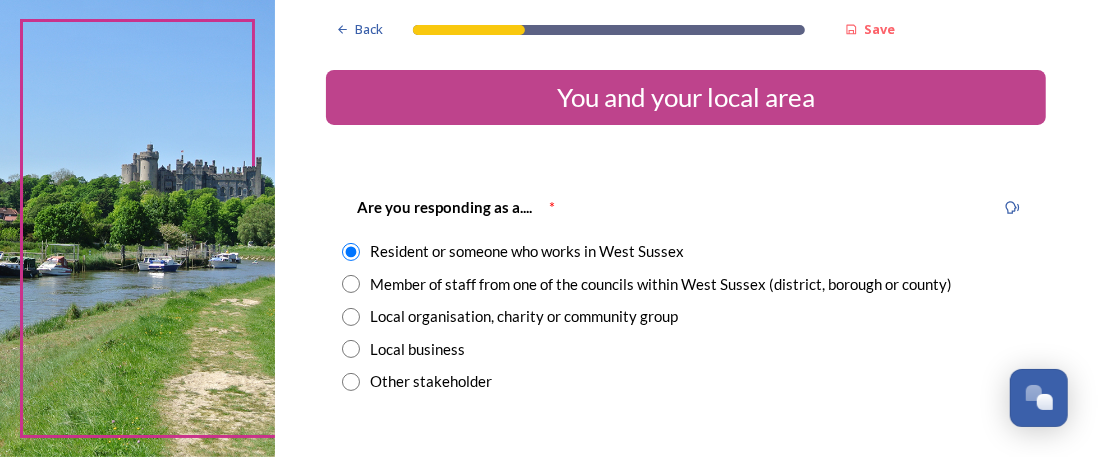 click at bounding box center [351, 284] 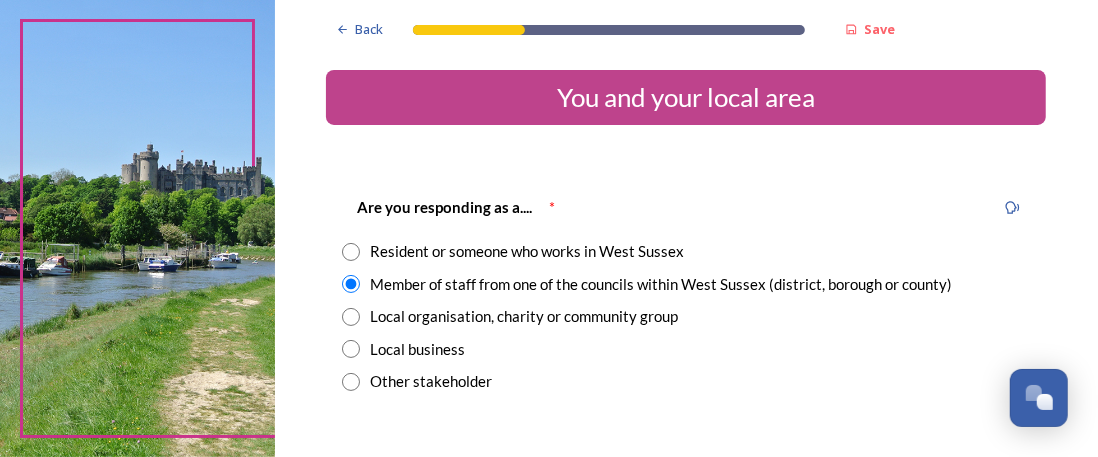 click at bounding box center (351, 252) 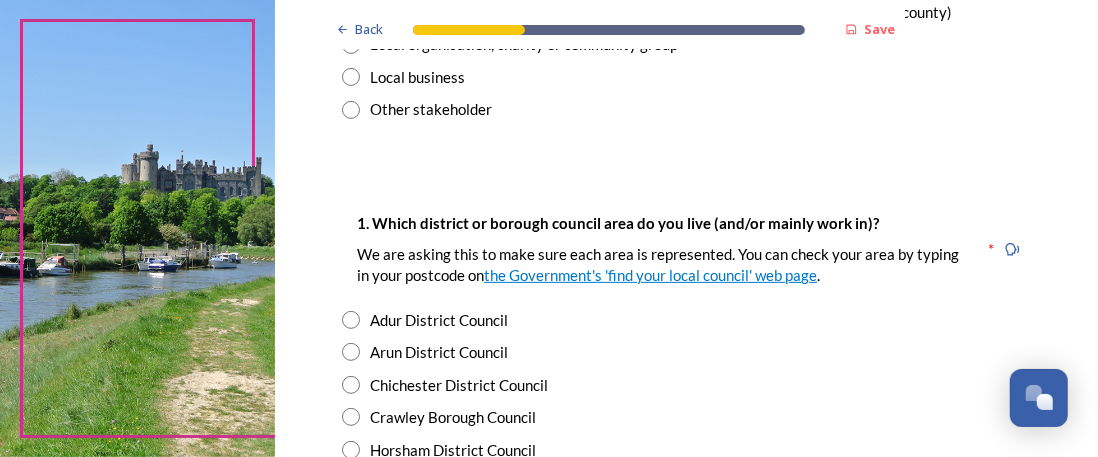 scroll, scrollTop: 300, scrollLeft: 0, axis: vertical 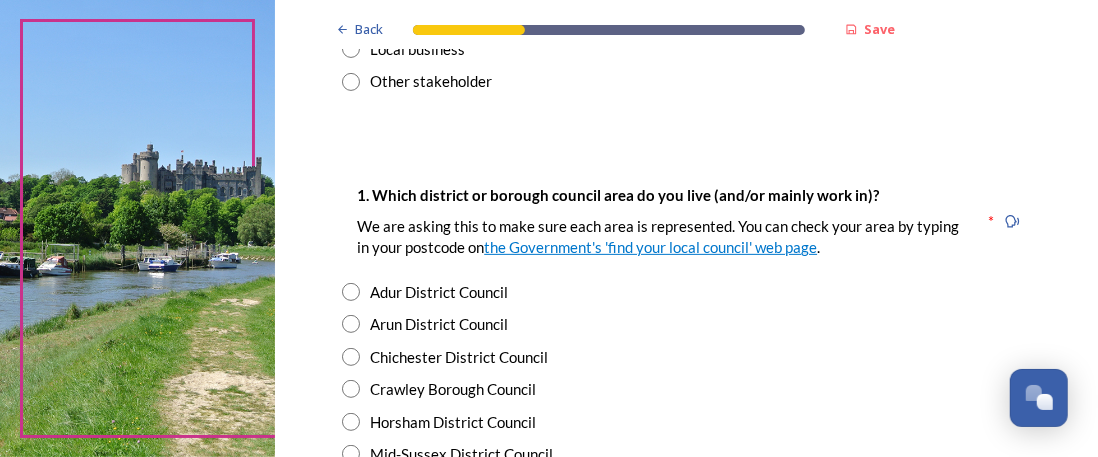 click at bounding box center (351, 422) 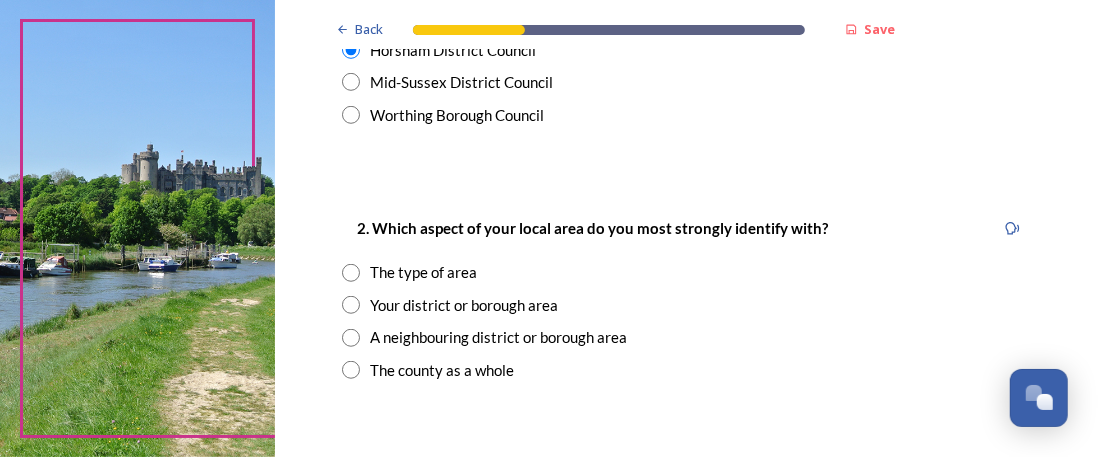 scroll, scrollTop: 700, scrollLeft: 0, axis: vertical 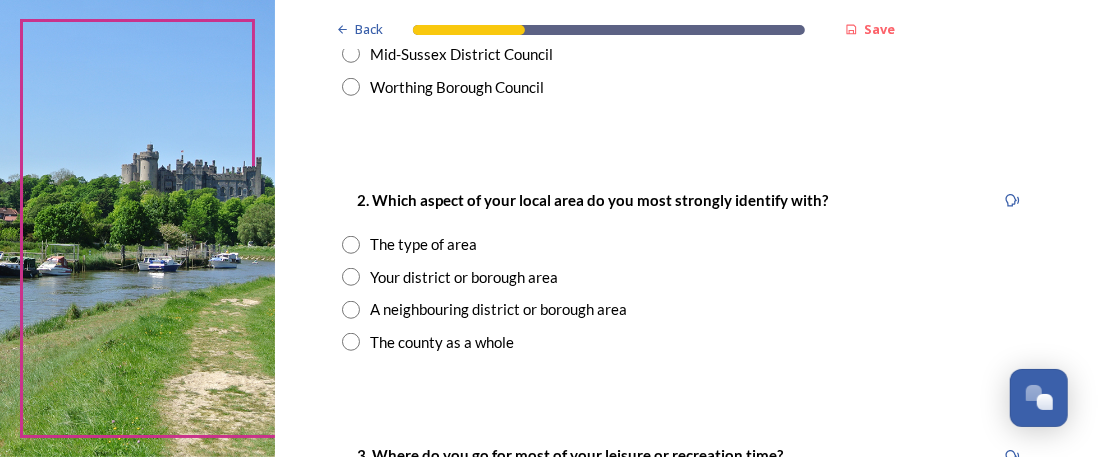 click at bounding box center (351, 277) 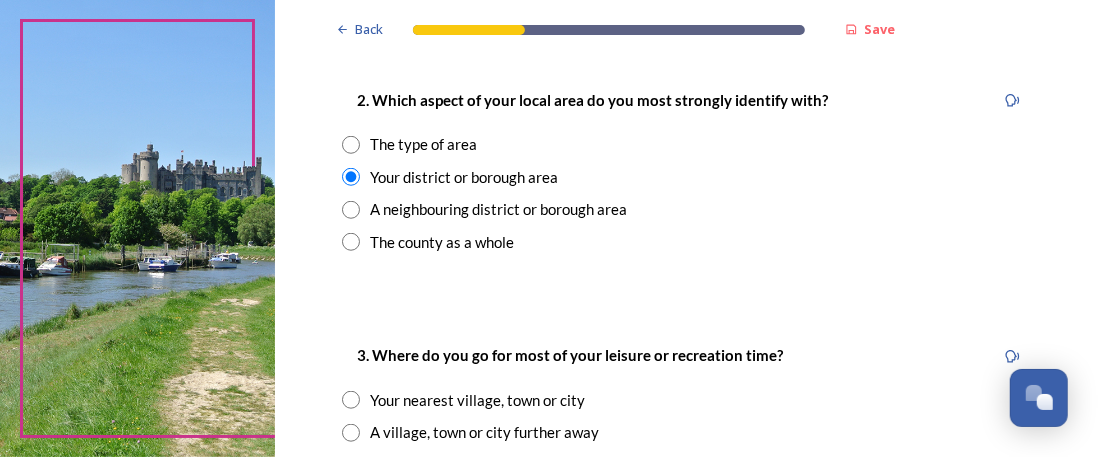 scroll, scrollTop: 900, scrollLeft: 0, axis: vertical 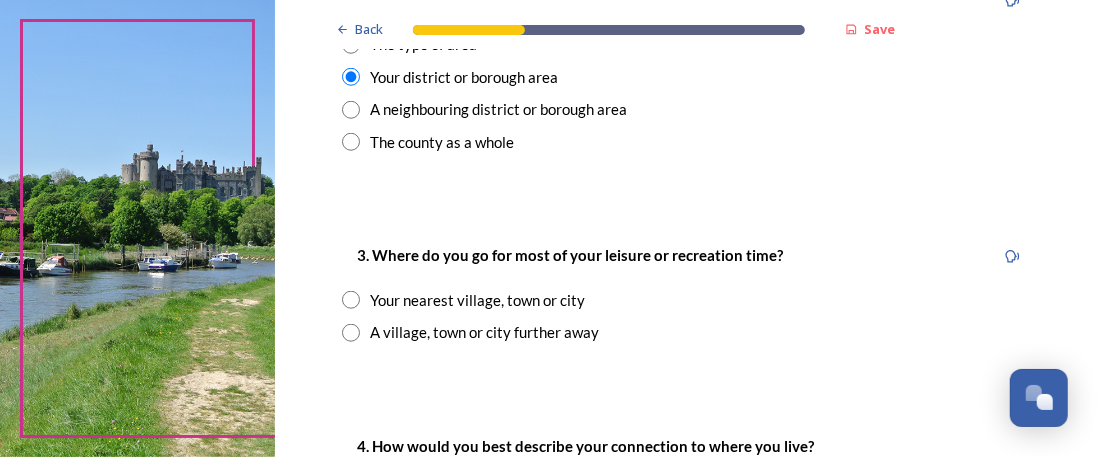 click at bounding box center (351, 300) 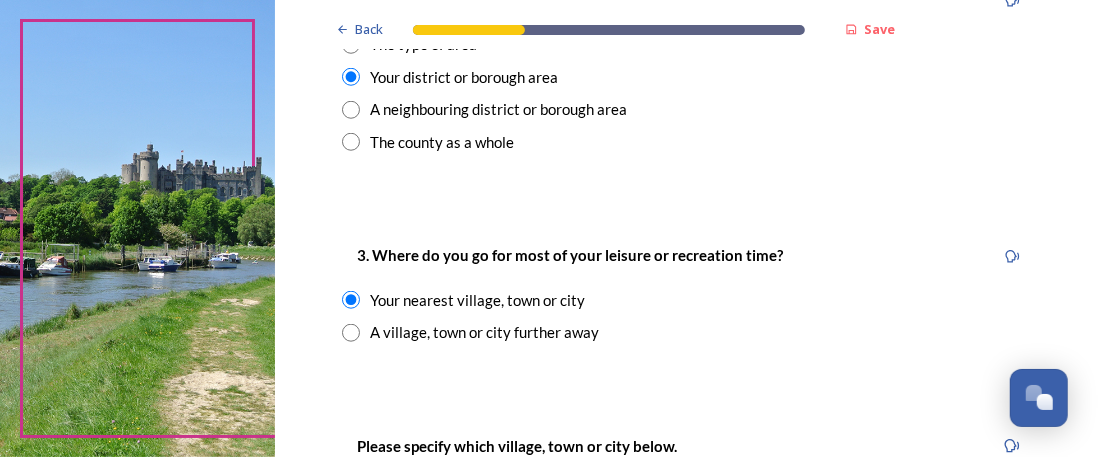 scroll, scrollTop: 1100, scrollLeft: 0, axis: vertical 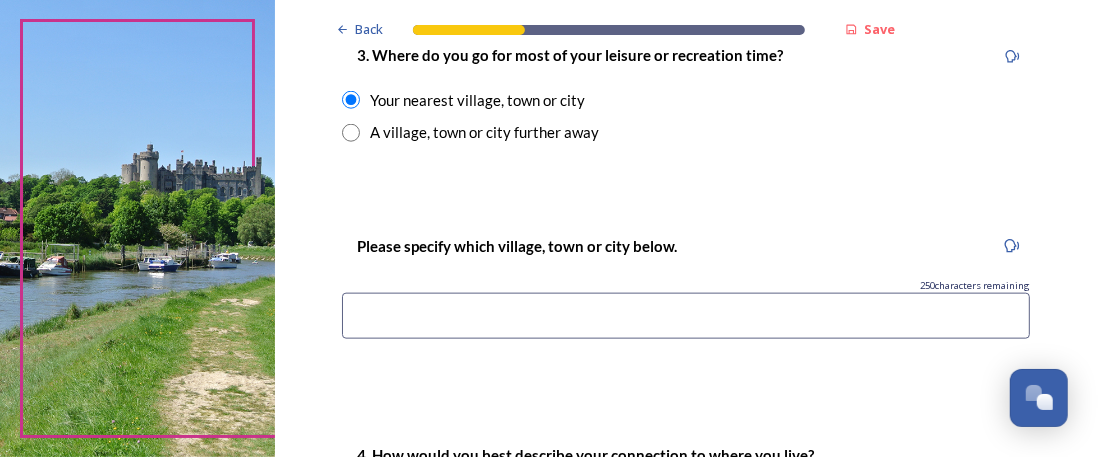 click at bounding box center (686, 316) 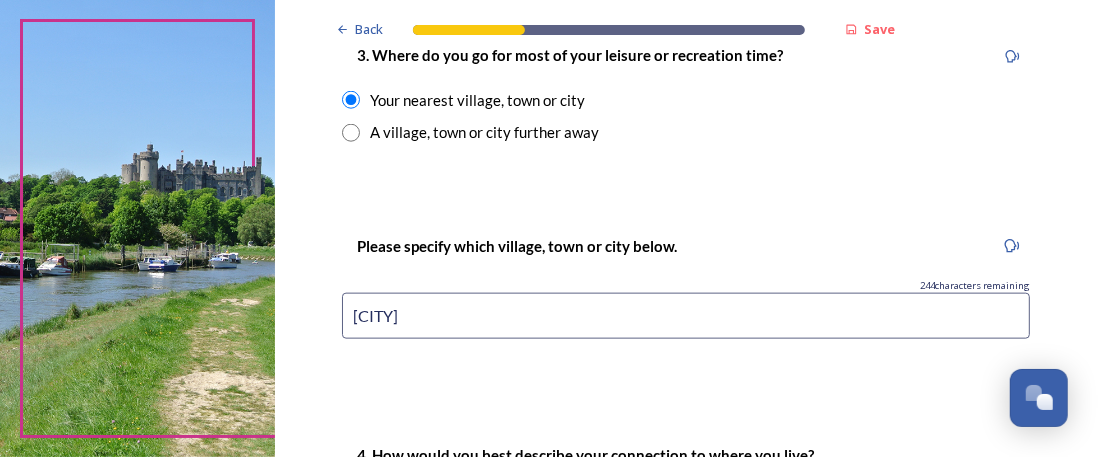 drag, startPoint x: 346, startPoint y: 316, endPoint x: 347, endPoint y: 305, distance: 11.045361 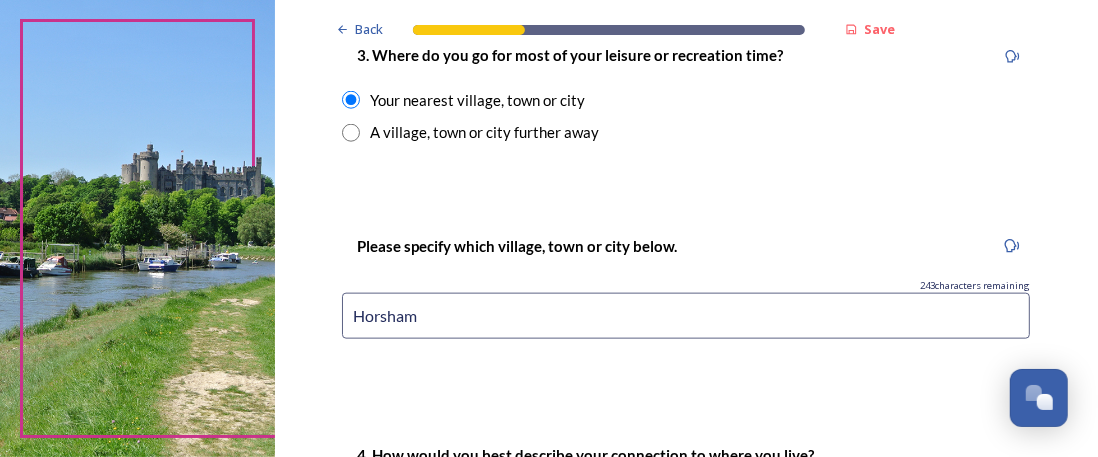 click on "Horsham" at bounding box center [686, 316] 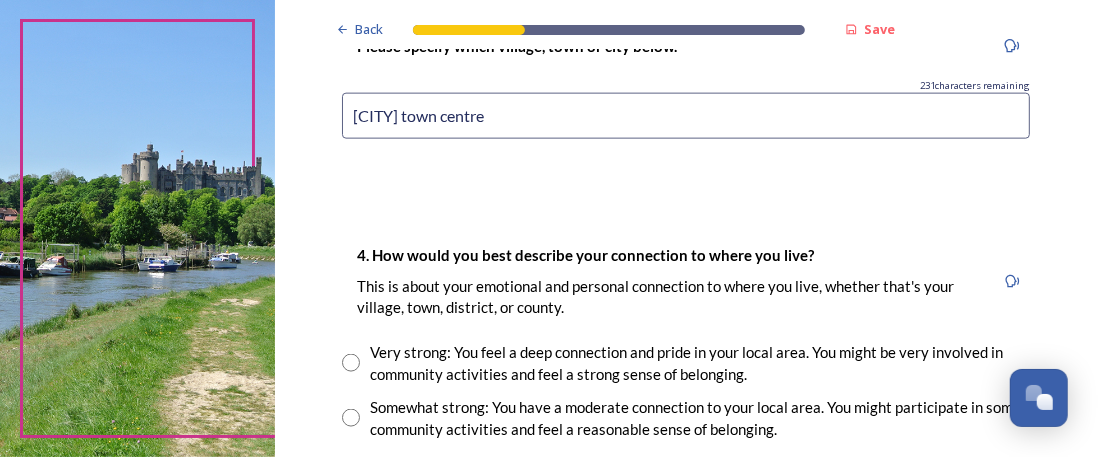 scroll, scrollTop: 1400, scrollLeft: 0, axis: vertical 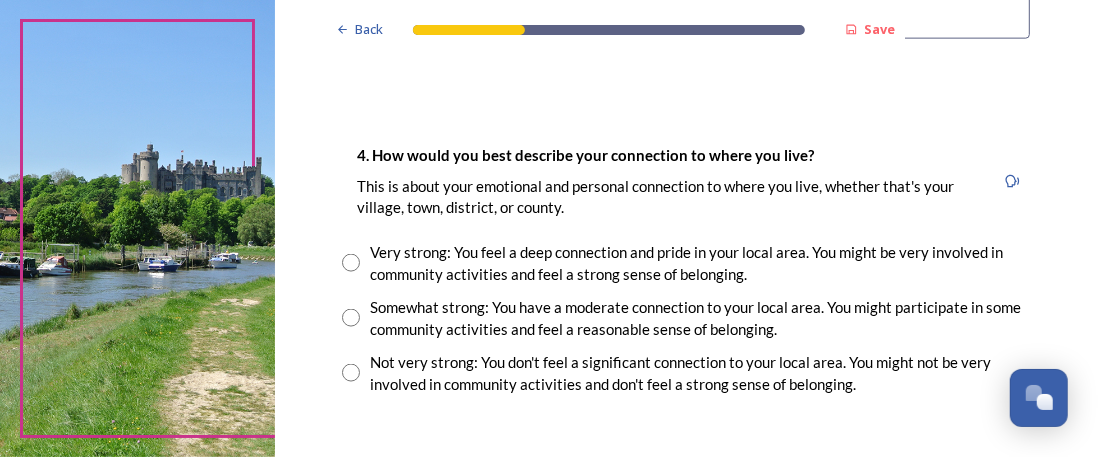 type on "Horsham town centre" 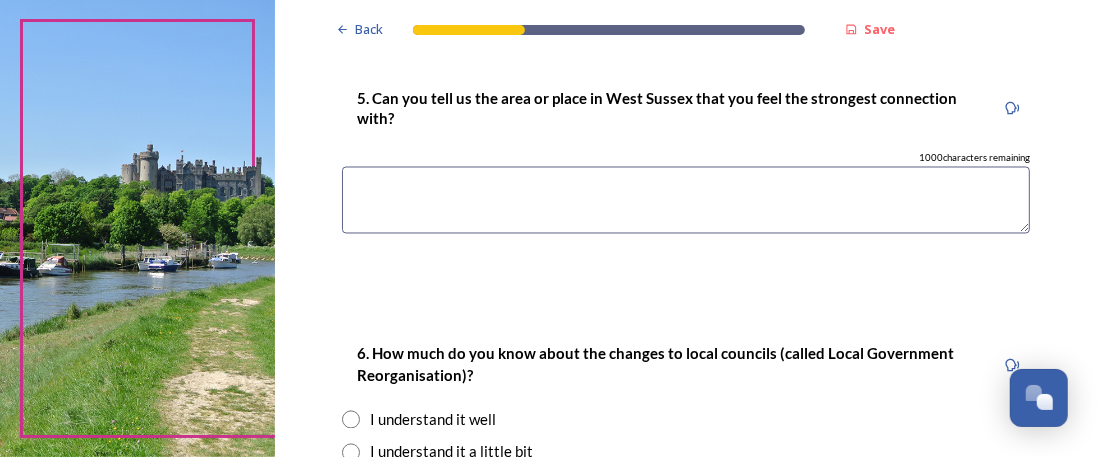 scroll, scrollTop: 1700, scrollLeft: 0, axis: vertical 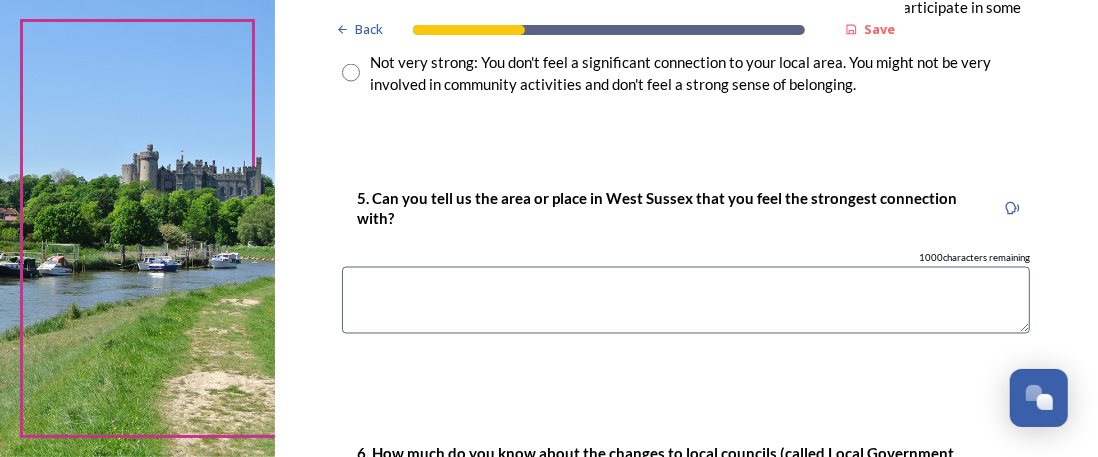 click at bounding box center [686, 300] 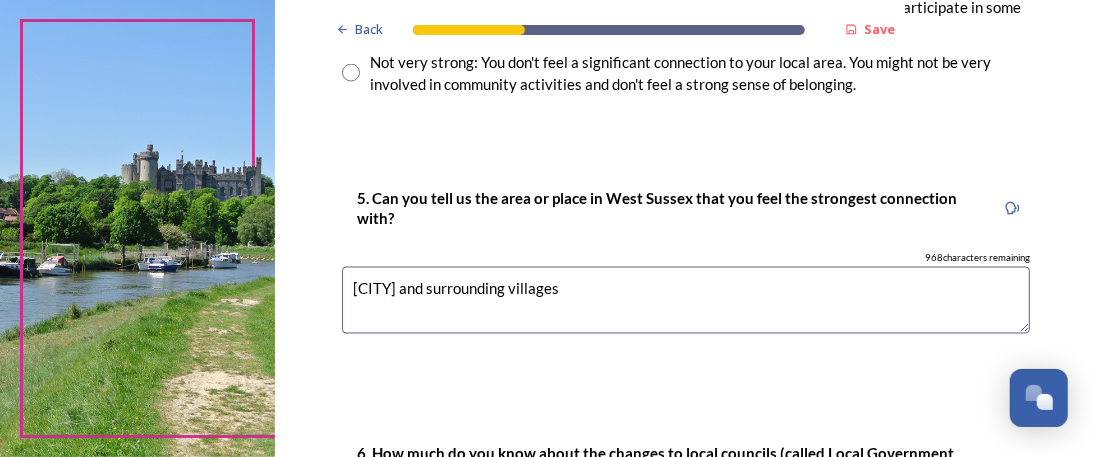 scroll, scrollTop: 1900, scrollLeft: 0, axis: vertical 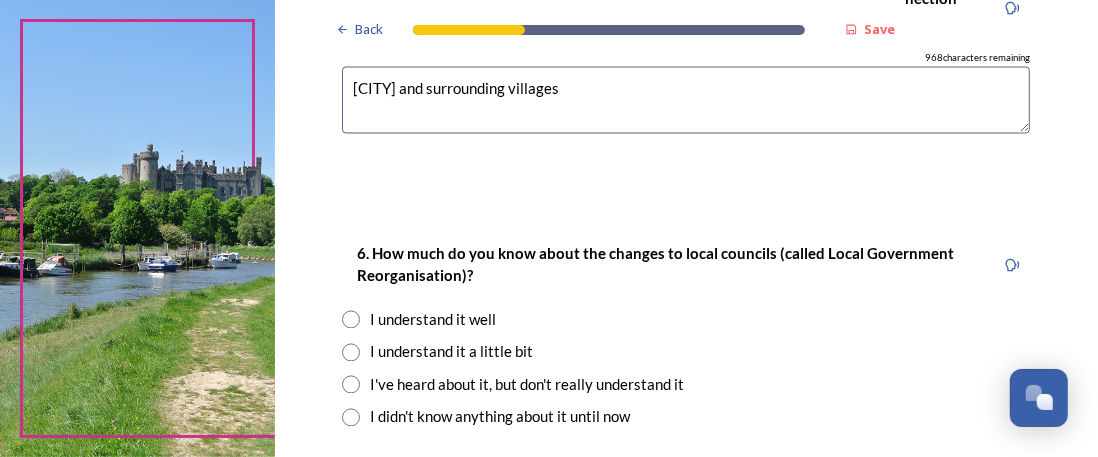 type on "Horsham and surrounding villages" 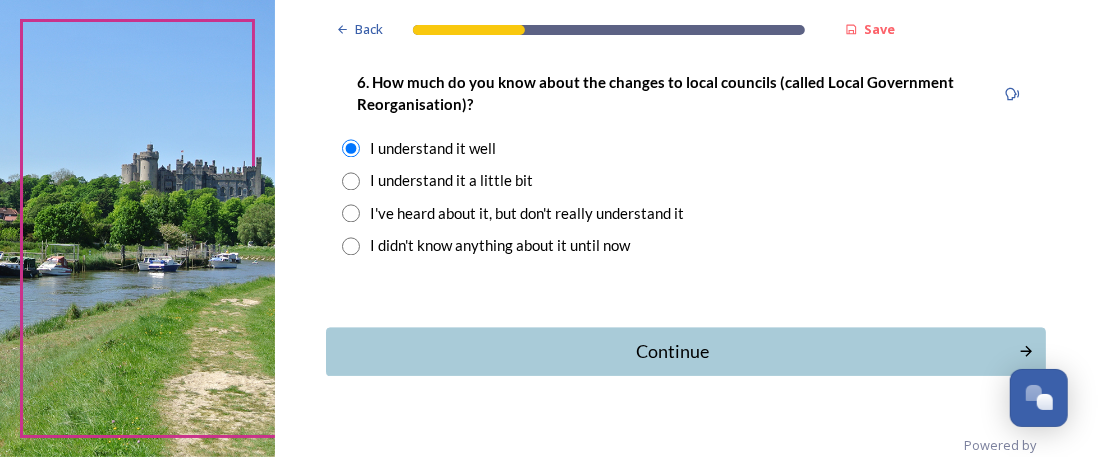 scroll, scrollTop: 2100, scrollLeft: 0, axis: vertical 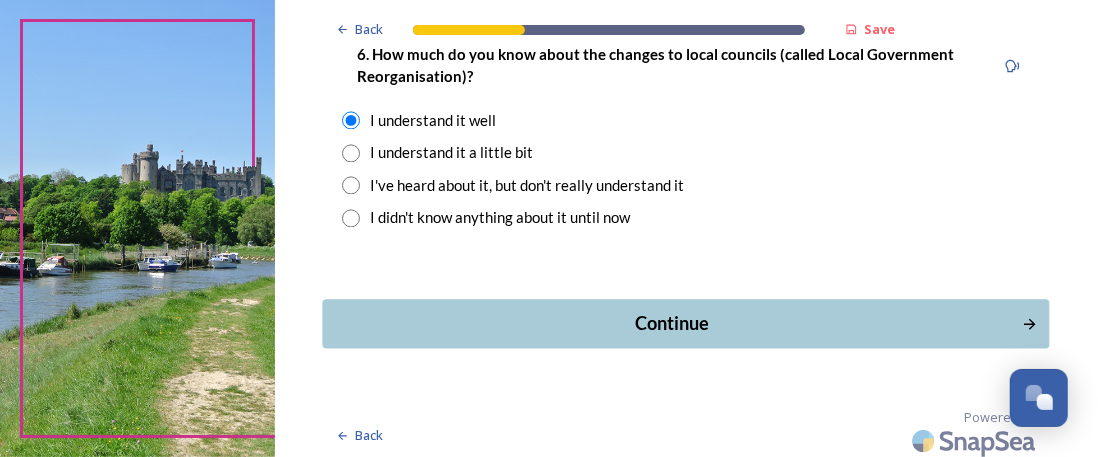 click on "Continue" at bounding box center (672, 323) 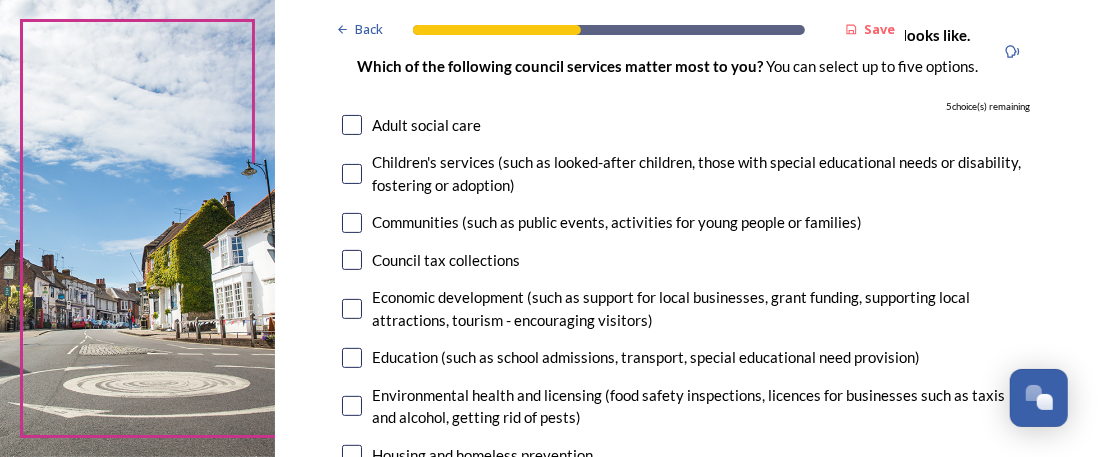 scroll, scrollTop: 200, scrollLeft: 0, axis: vertical 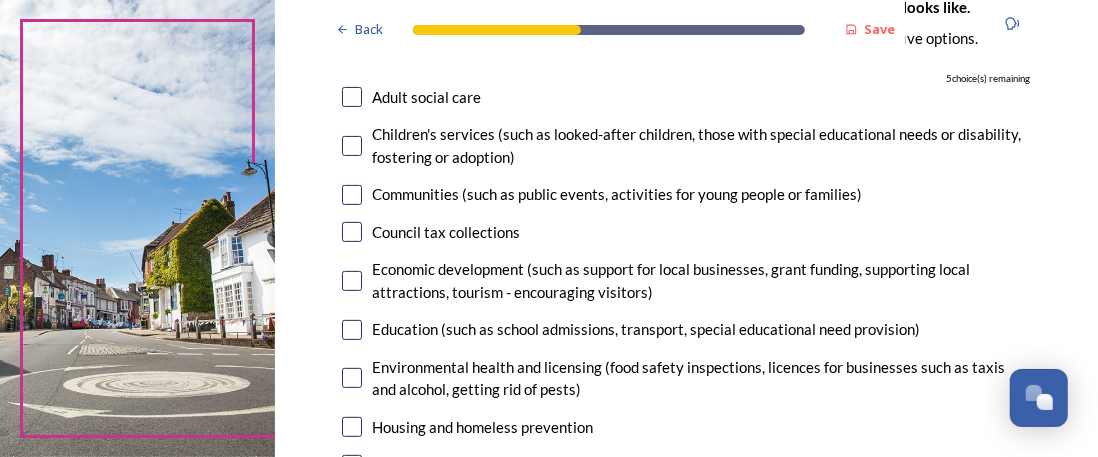 click at bounding box center [352, 281] 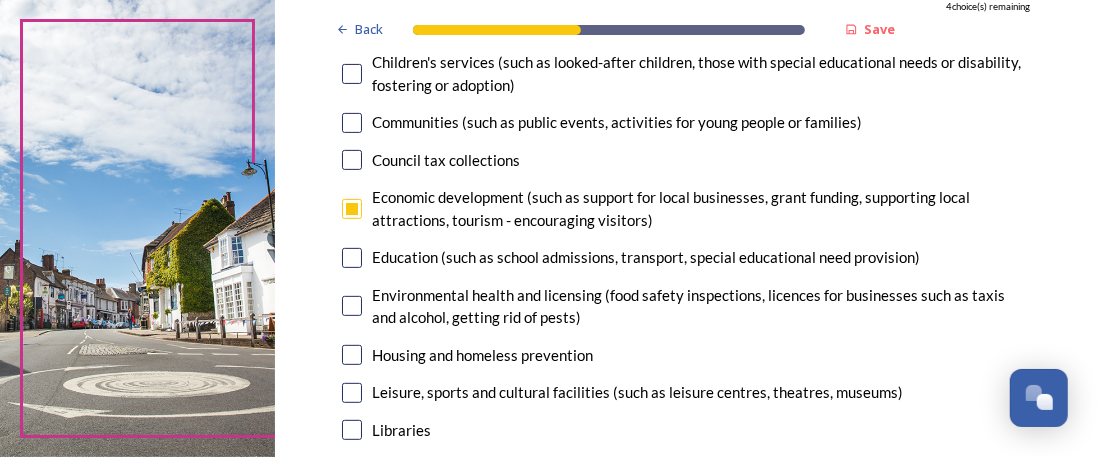 scroll, scrollTop: 300, scrollLeft: 0, axis: vertical 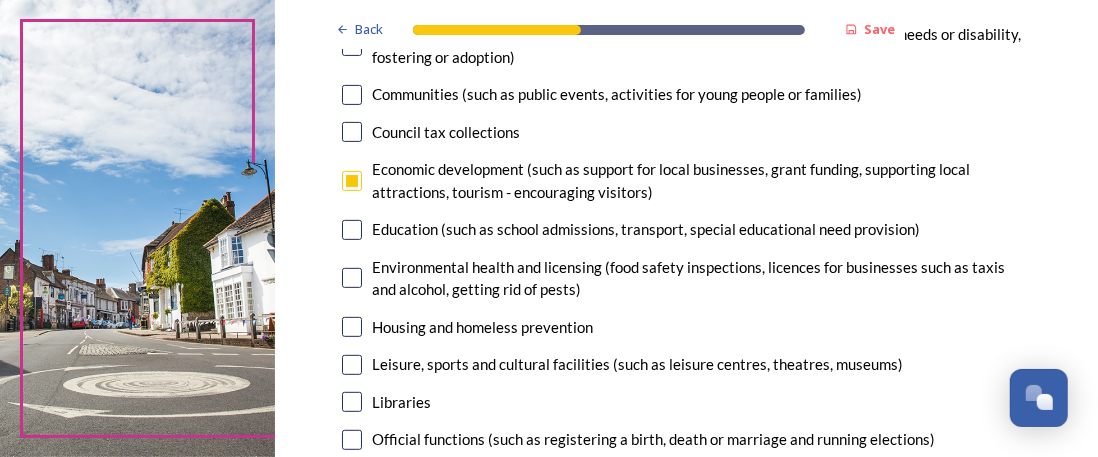 click at bounding box center [352, 365] 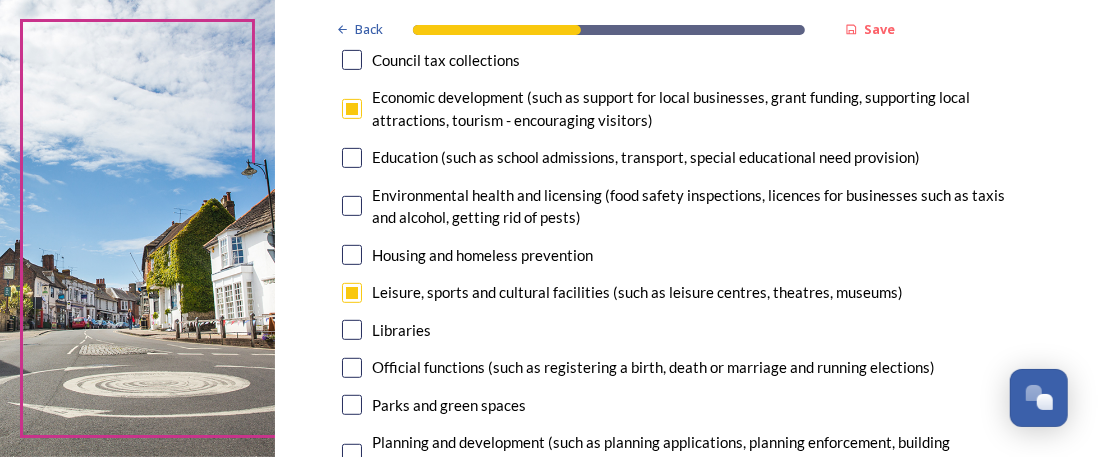 scroll, scrollTop: 400, scrollLeft: 0, axis: vertical 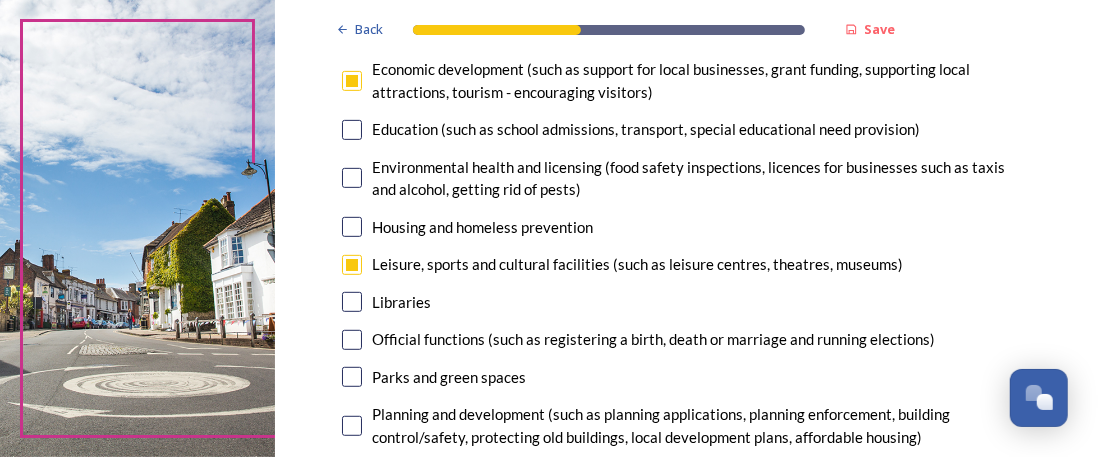 click at bounding box center (352, 377) 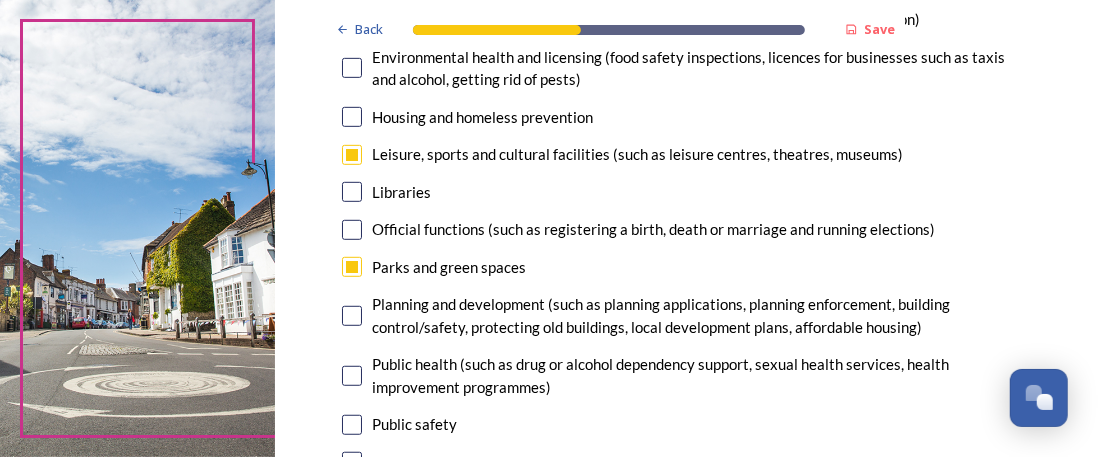 scroll, scrollTop: 600, scrollLeft: 0, axis: vertical 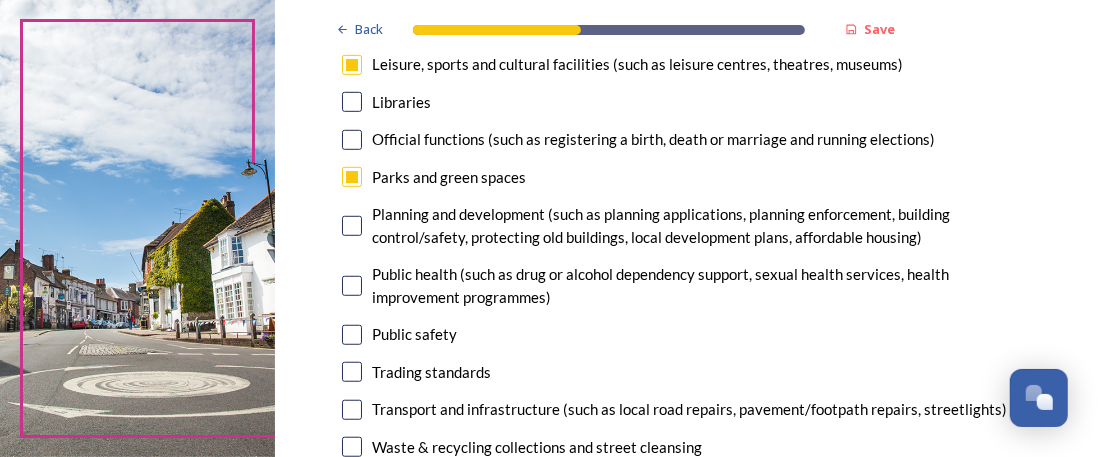 click at bounding box center (352, 335) 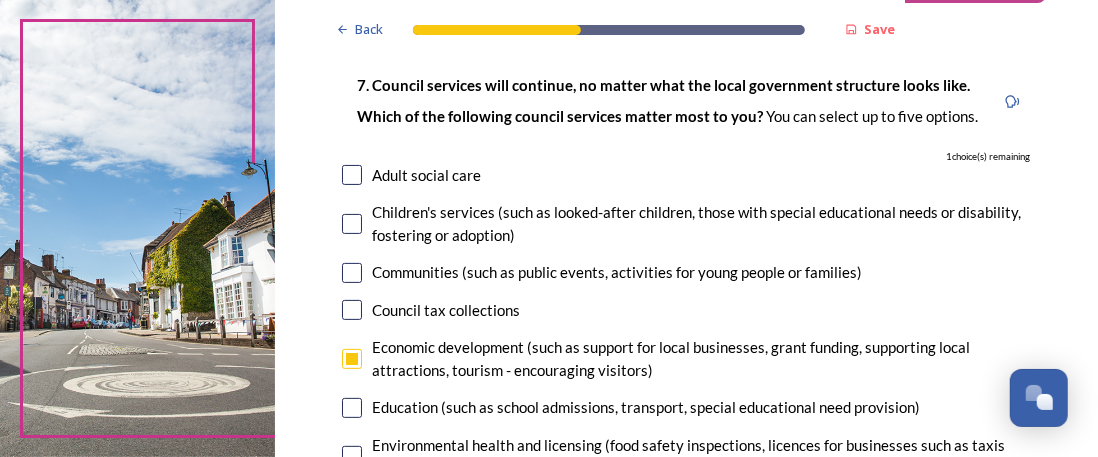 scroll, scrollTop: 100, scrollLeft: 0, axis: vertical 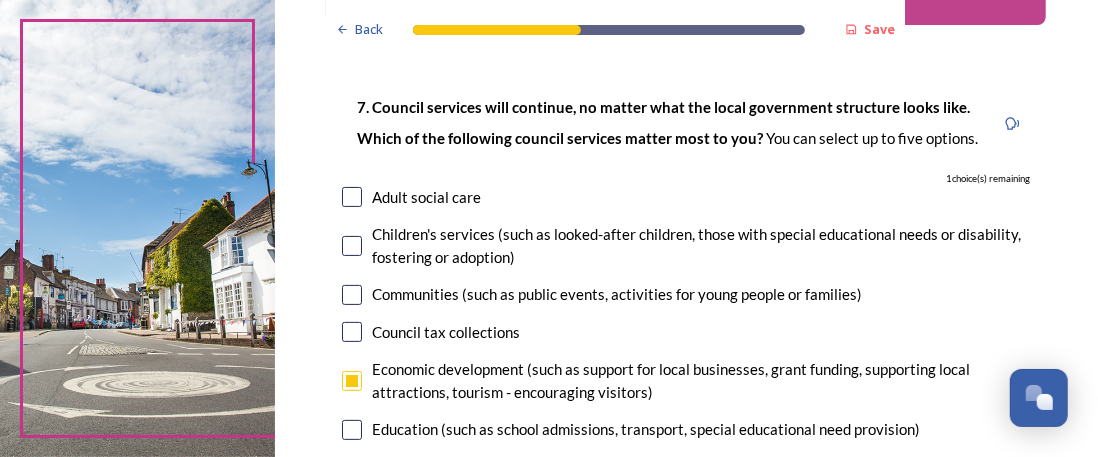 click at bounding box center (352, 295) 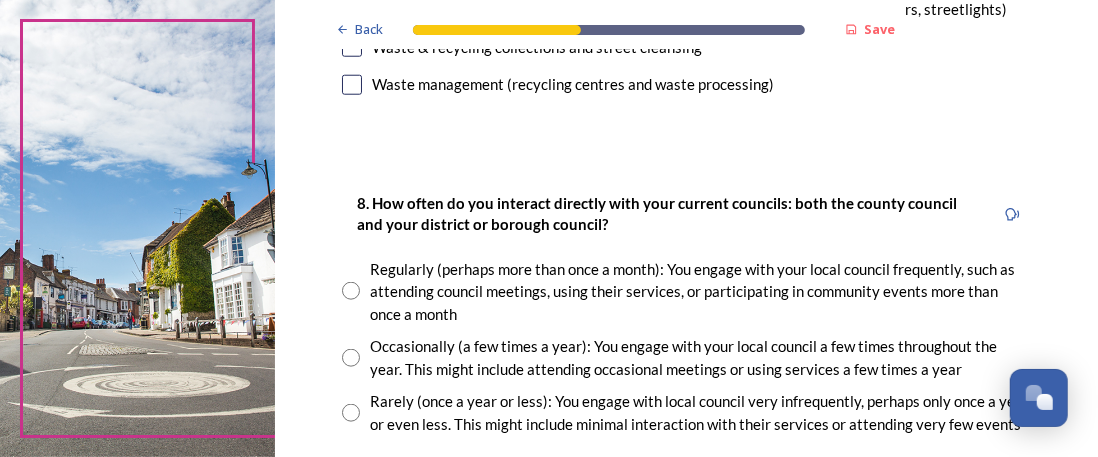 scroll, scrollTop: 1100, scrollLeft: 0, axis: vertical 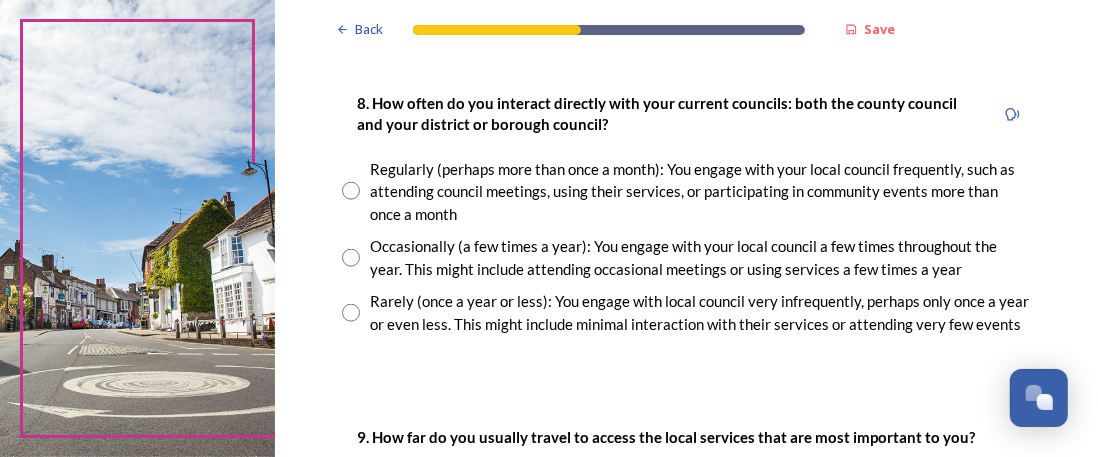 click at bounding box center (351, 191) 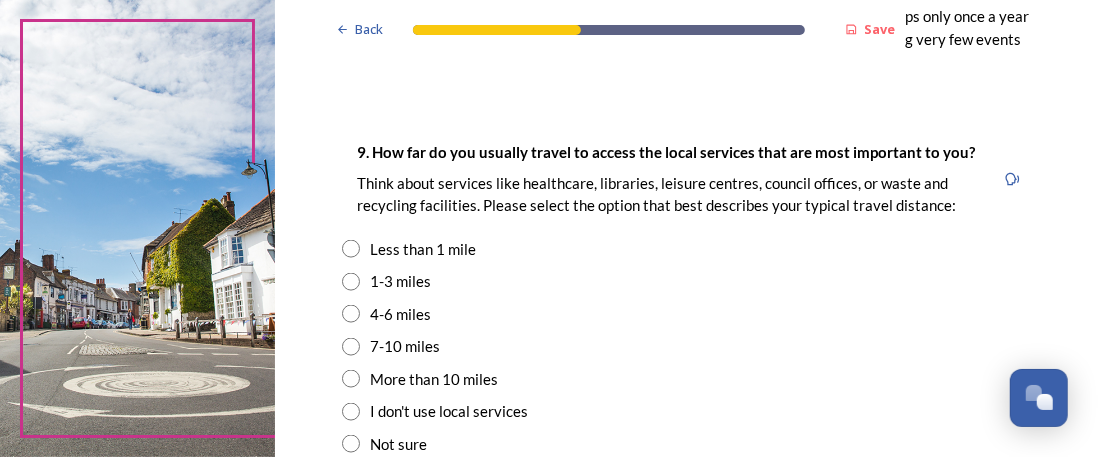 scroll, scrollTop: 1400, scrollLeft: 0, axis: vertical 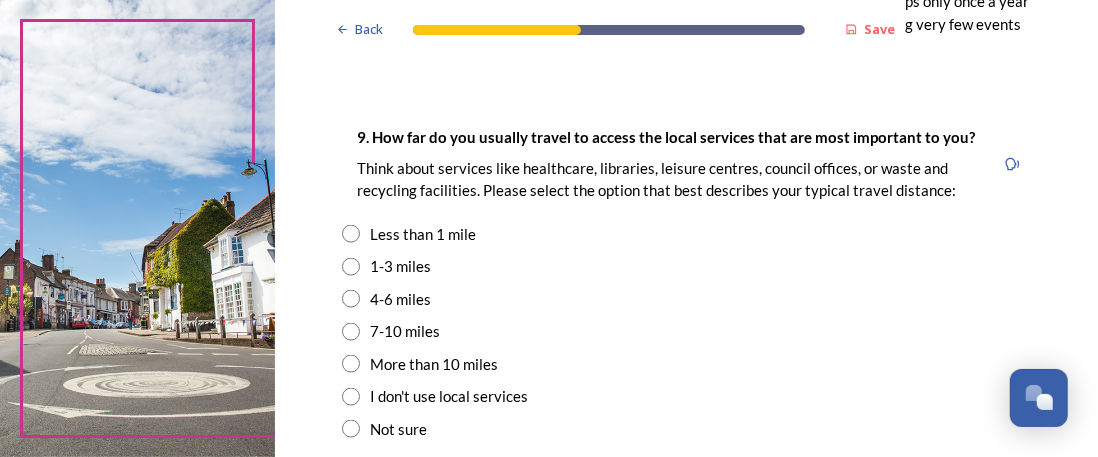 click at bounding box center (351, 267) 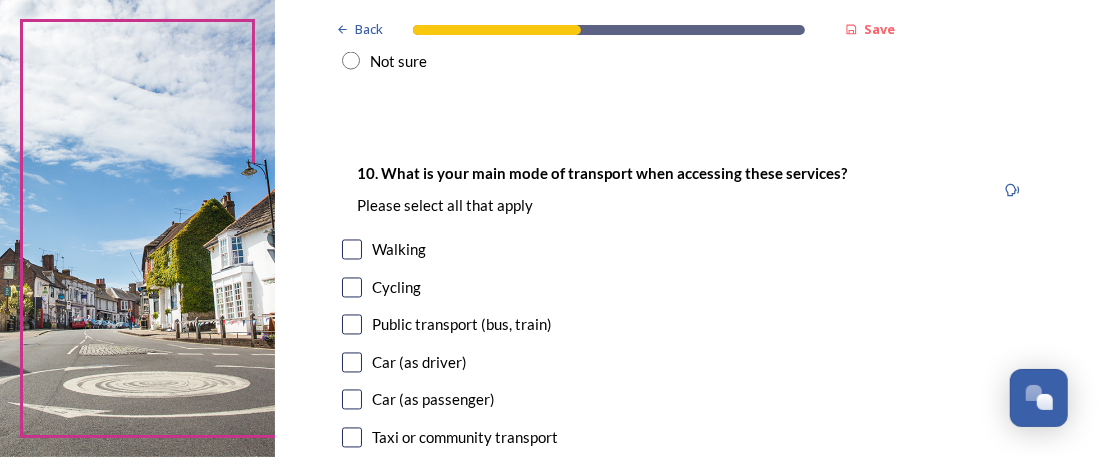 scroll, scrollTop: 1800, scrollLeft: 0, axis: vertical 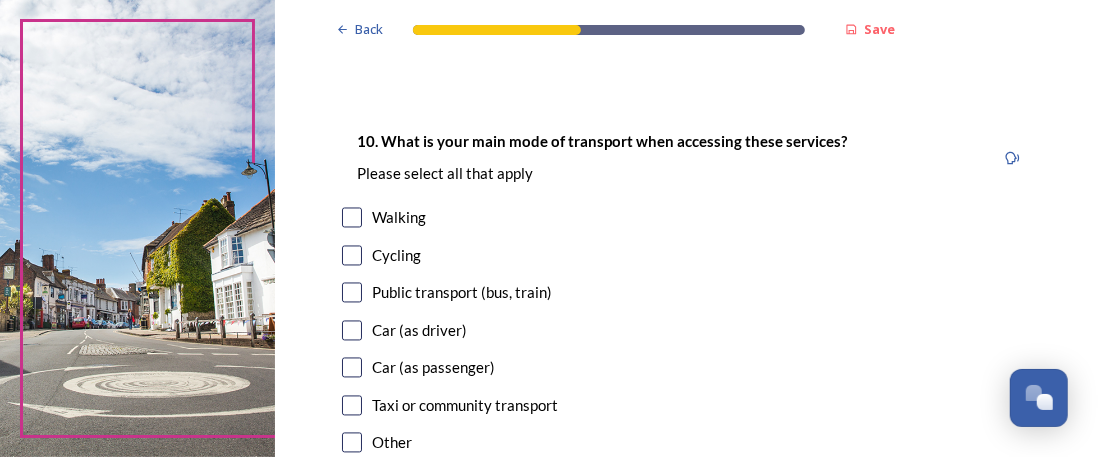 click at bounding box center [352, 218] 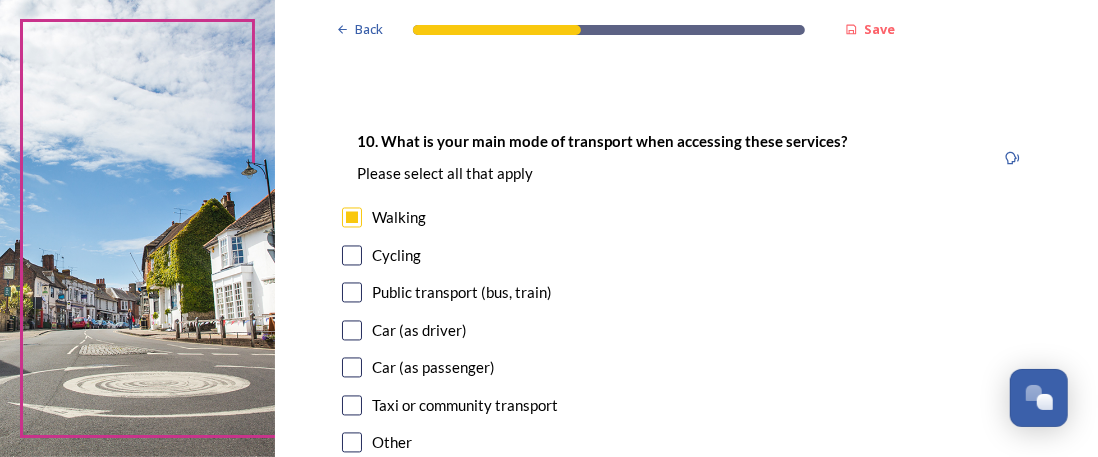 click at bounding box center [352, 293] 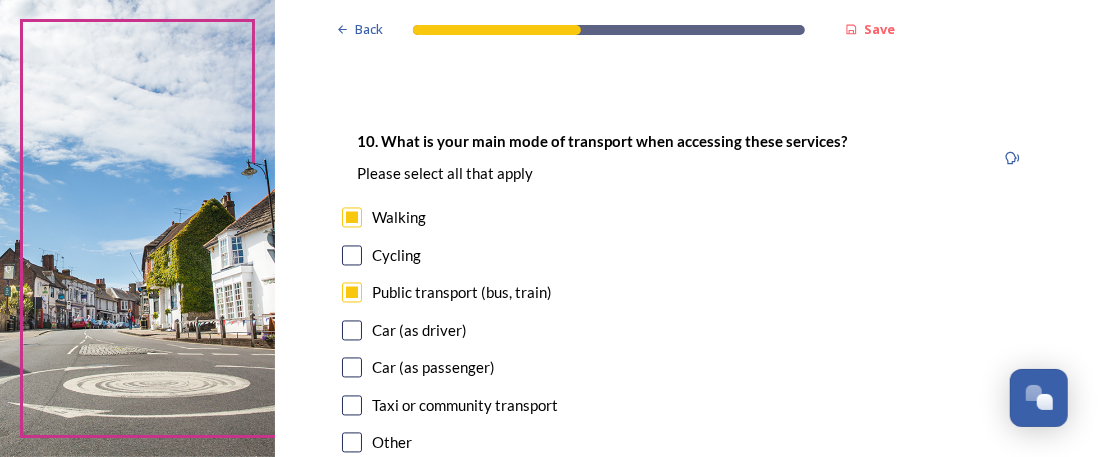 click at bounding box center [352, 406] 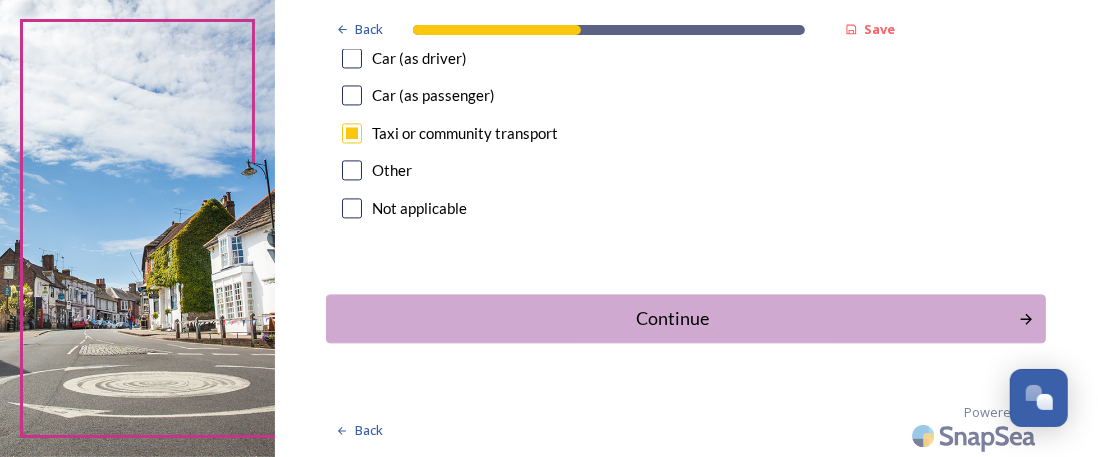 scroll, scrollTop: 2074, scrollLeft: 0, axis: vertical 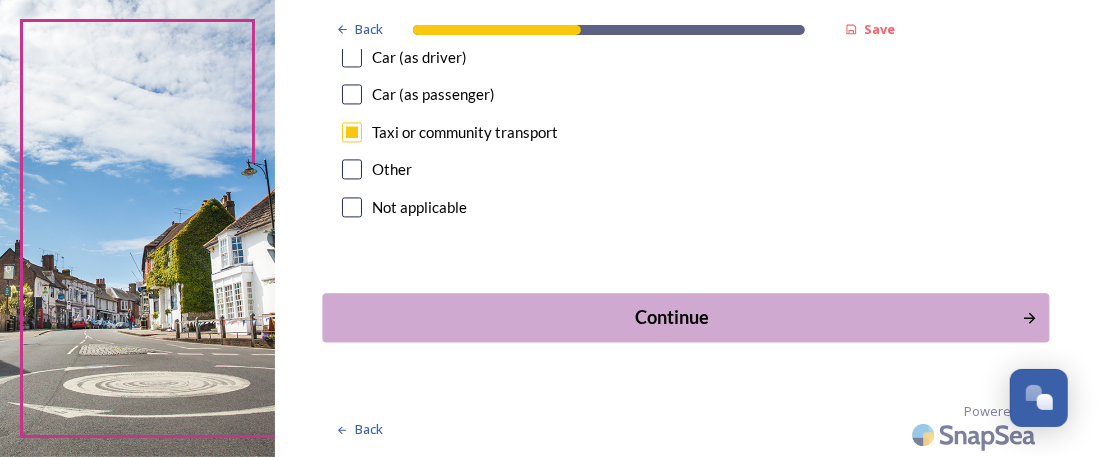 click on "Continue" at bounding box center [672, 317] 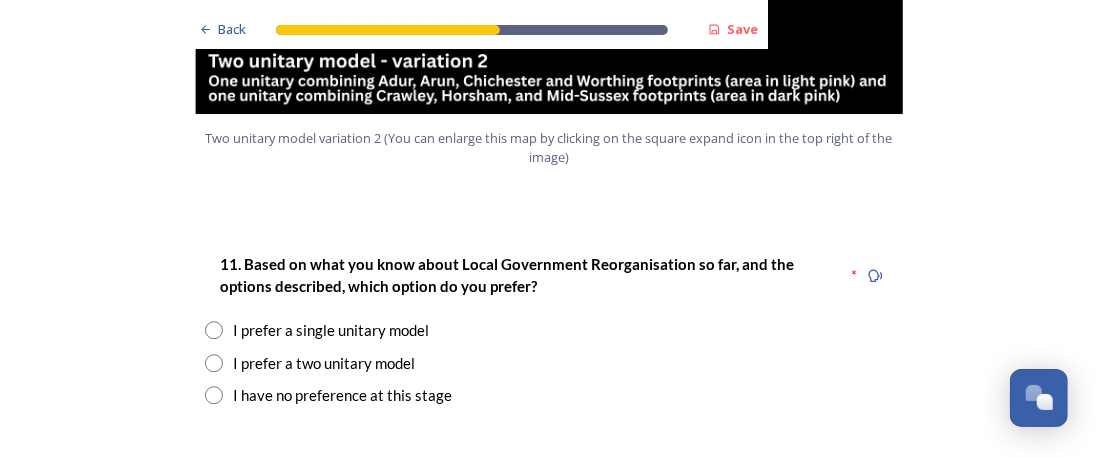 scroll, scrollTop: 2500, scrollLeft: 0, axis: vertical 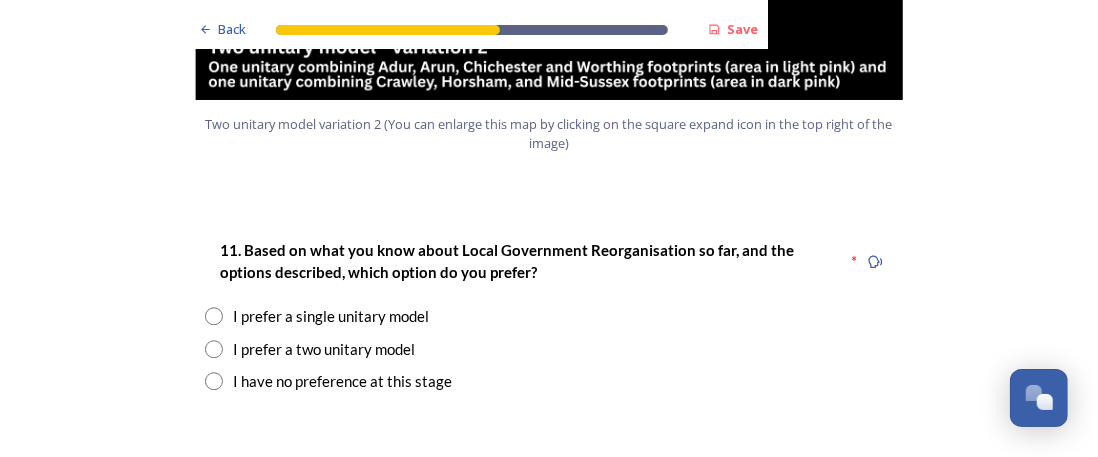 click at bounding box center (214, 316) 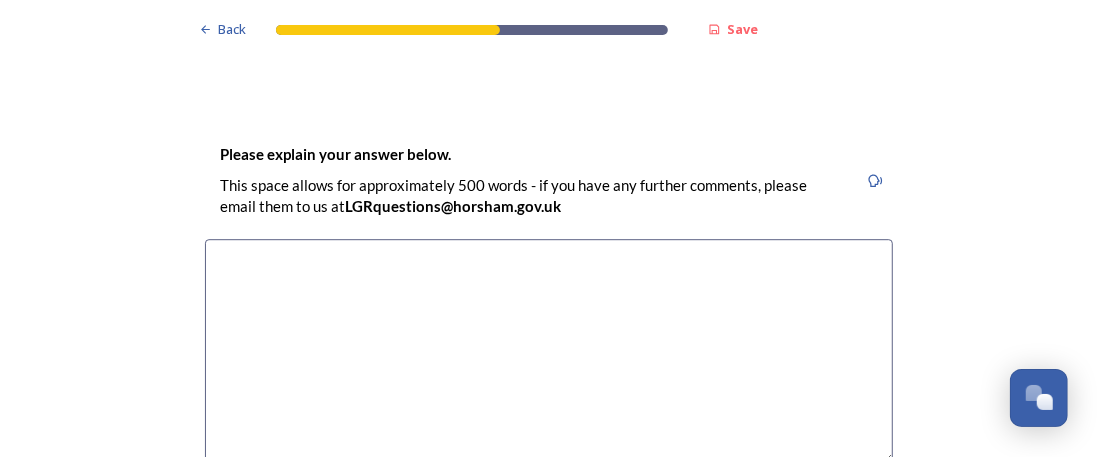 scroll, scrollTop: 2900, scrollLeft: 0, axis: vertical 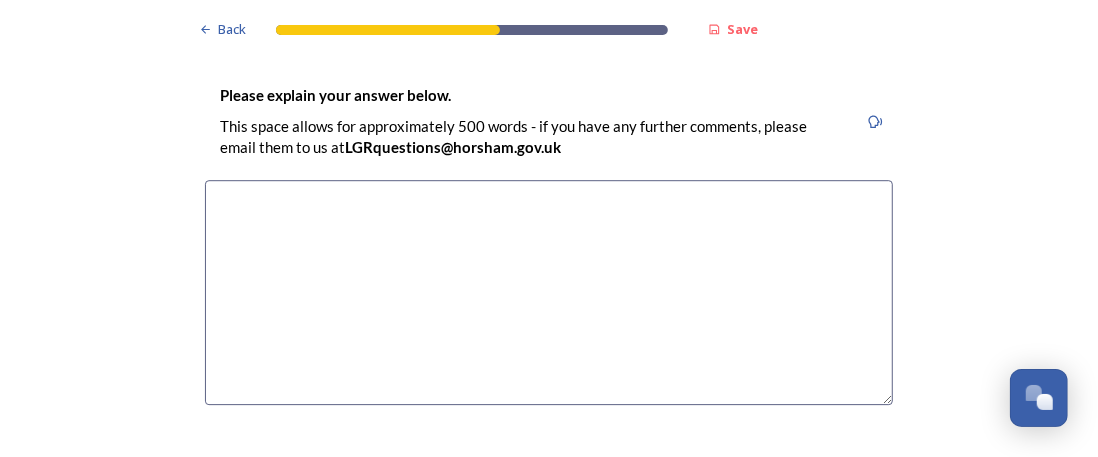 click at bounding box center [549, 292] 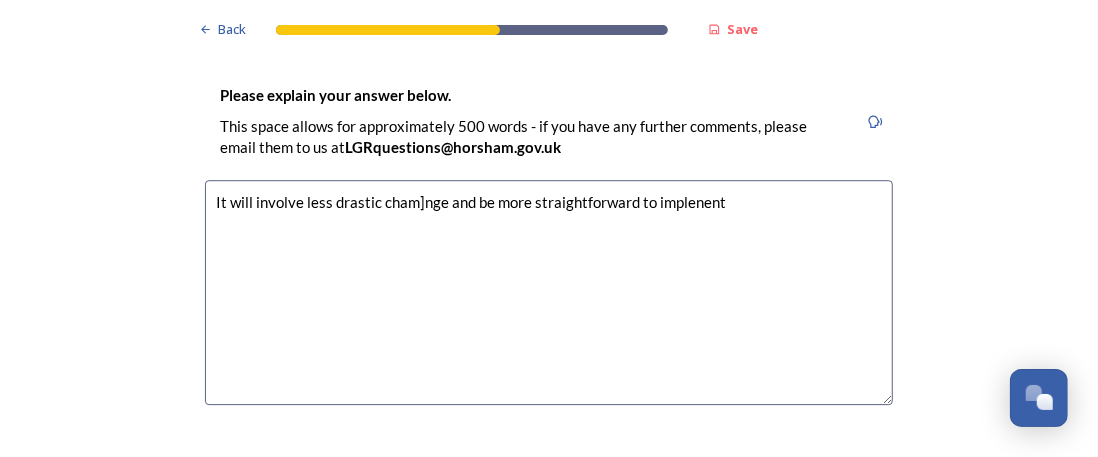click on "It will involve less drastic cham]nge and be more straightforward to implenent" at bounding box center (549, 292) 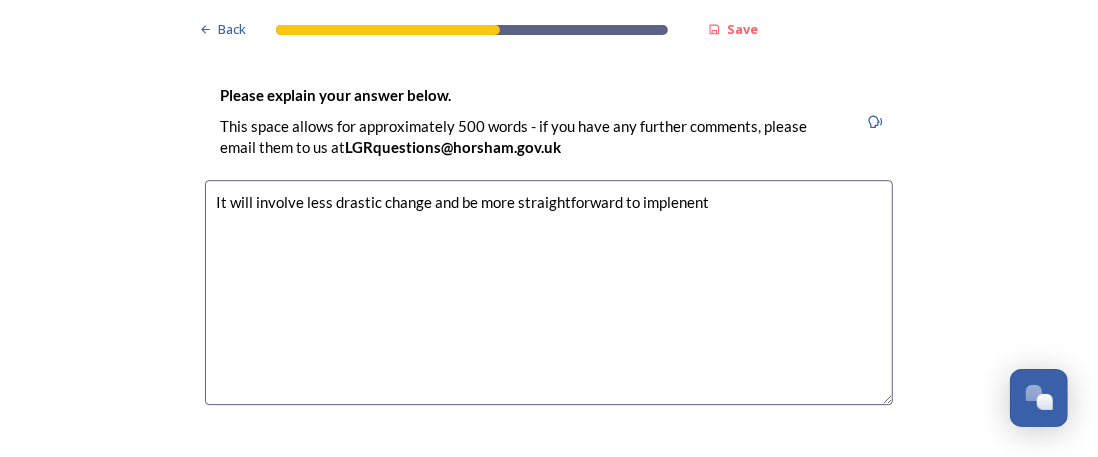 click on "It will involve less drastic change and be more straightforward to implenent" at bounding box center (549, 292) 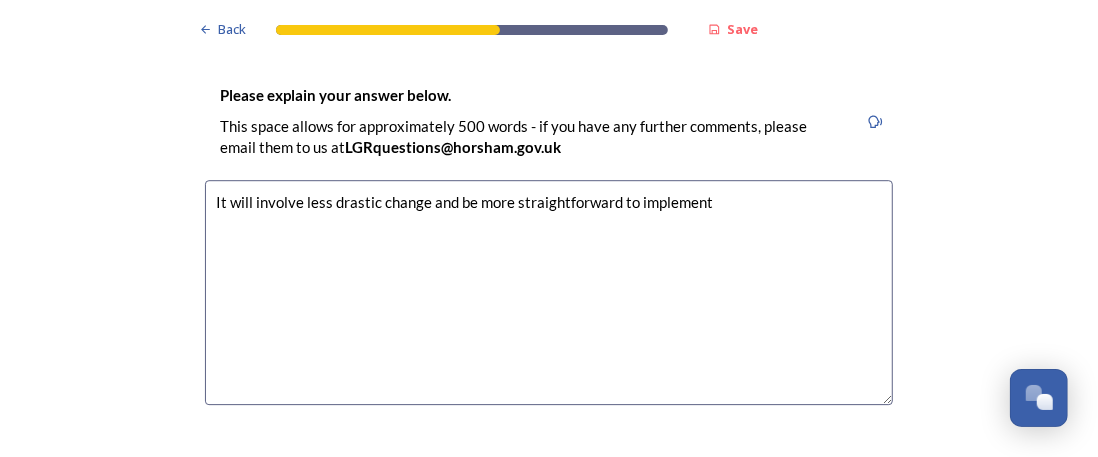 click on "It will involve less drastic change and be more straightforward to implement" at bounding box center [549, 292] 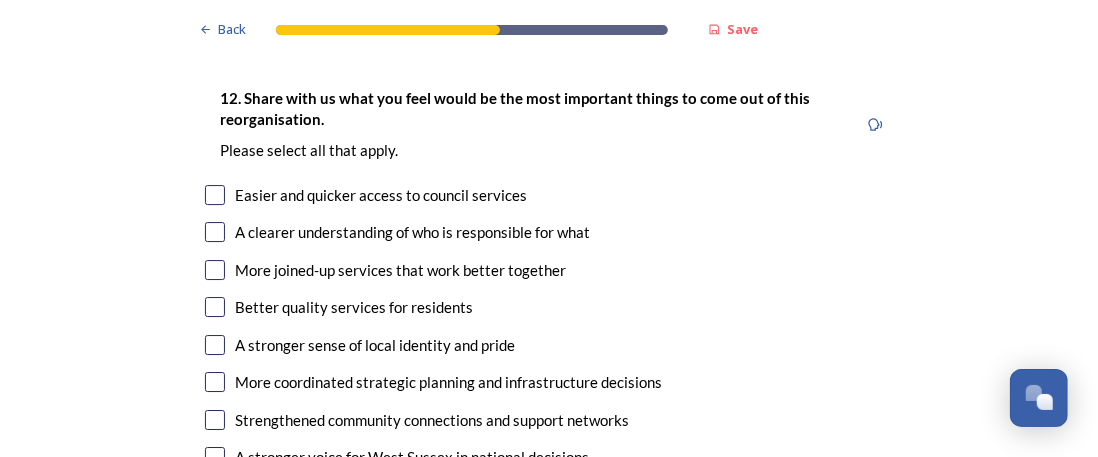 scroll, scrollTop: 3300, scrollLeft: 0, axis: vertical 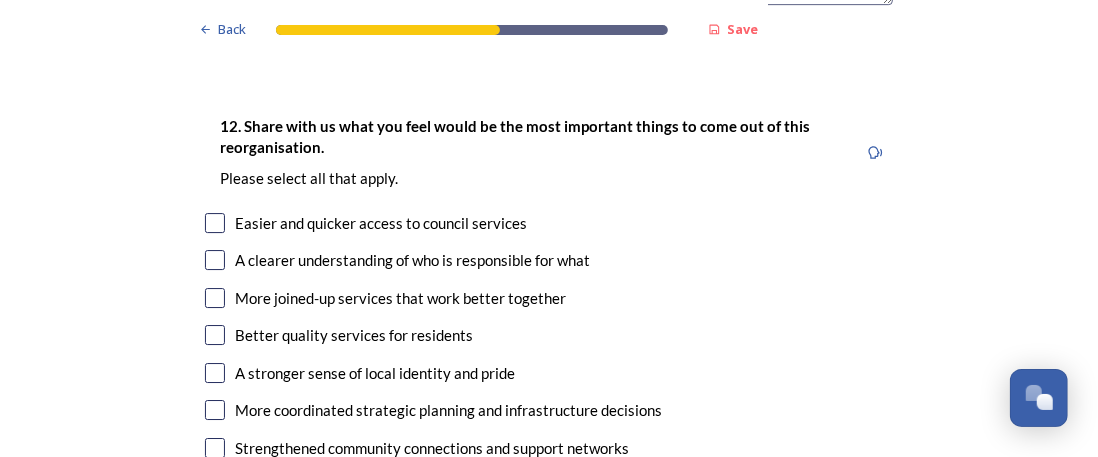 type on "It will involve less drastic change and be more straightforward to implement, meaning it should also be cheaper to implement" 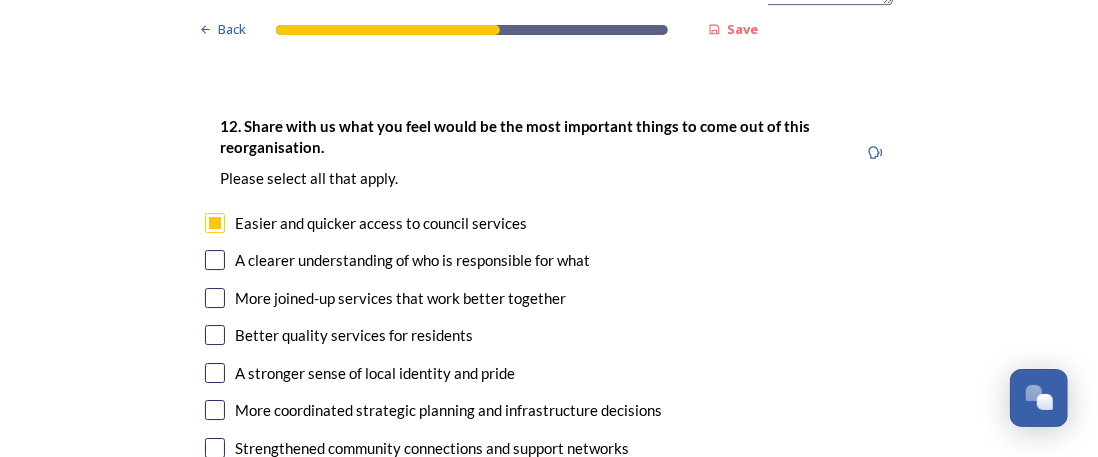 click at bounding box center [215, 260] 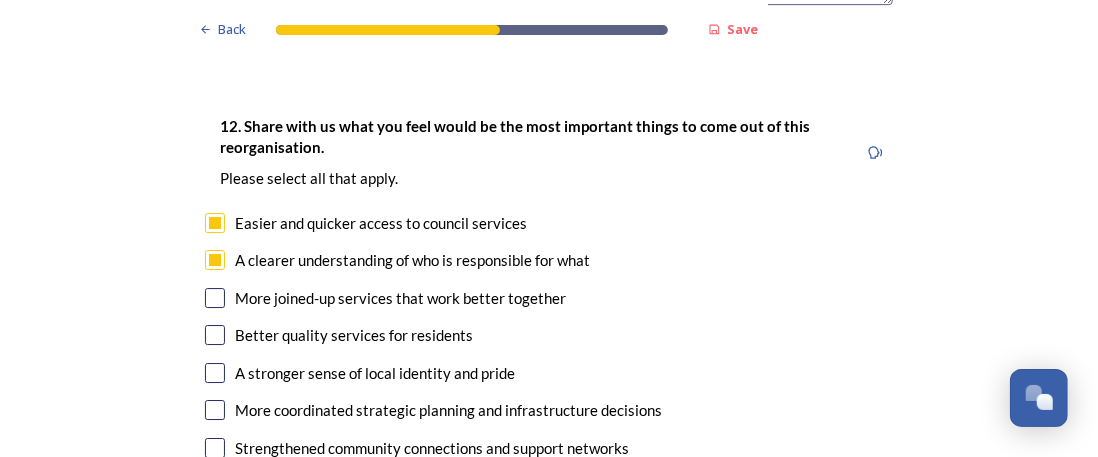 click at bounding box center (215, 298) 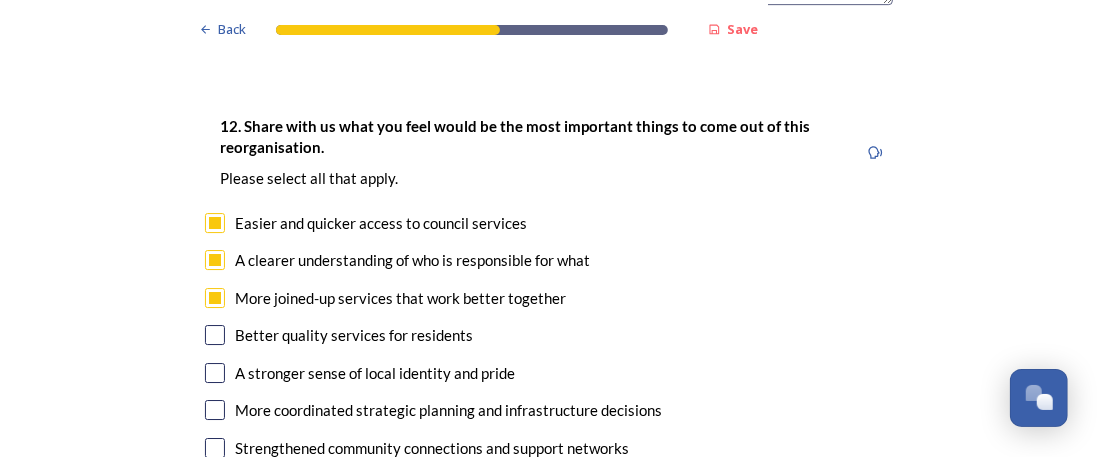 click at bounding box center (215, 335) 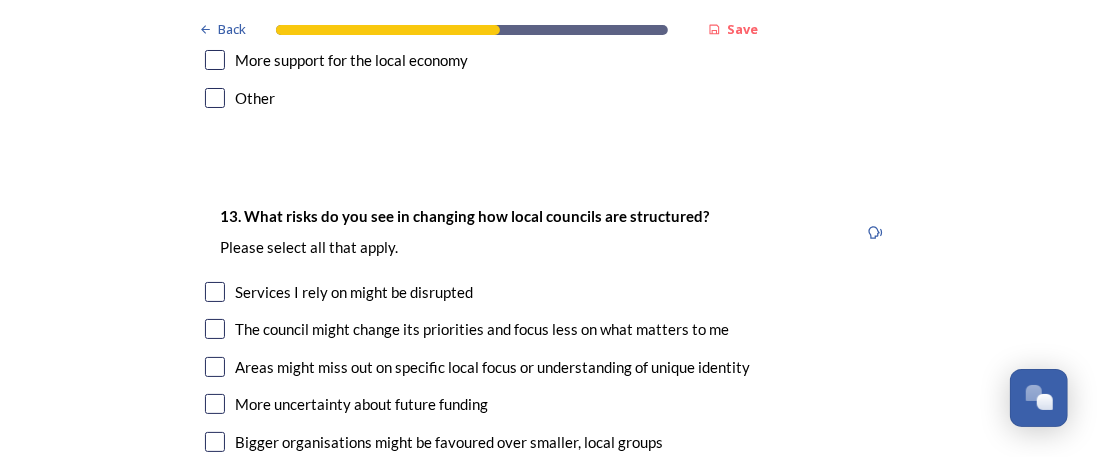 scroll, scrollTop: 3900, scrollLeft: 0, axis: vertical 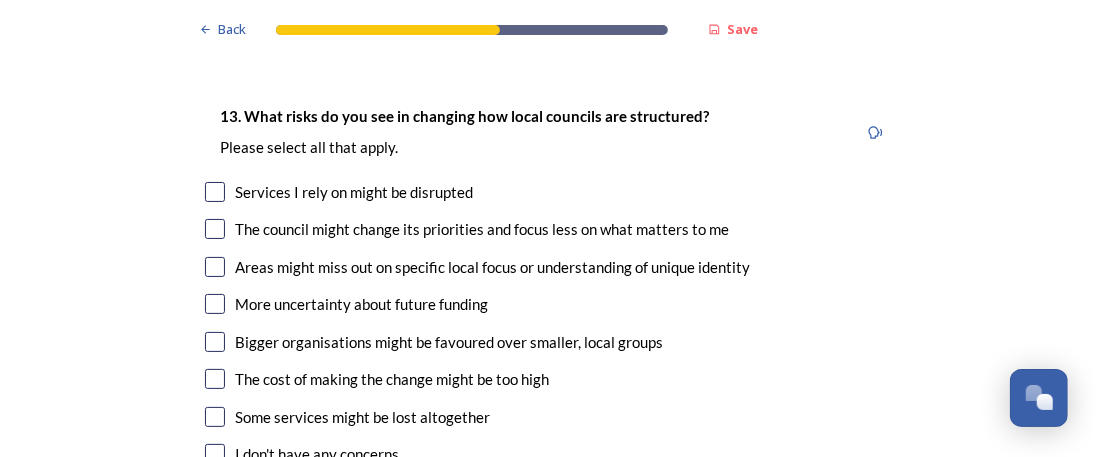 click at bounding box center (215, 229) 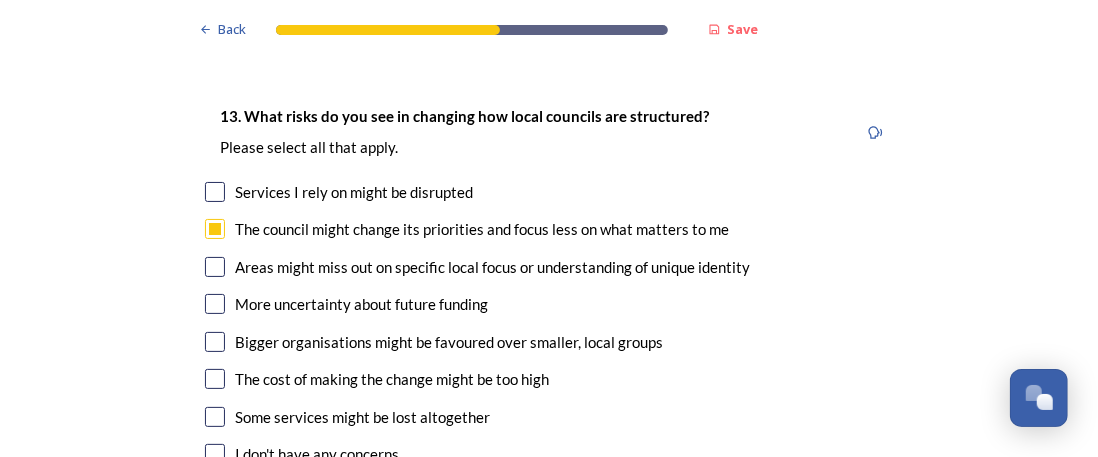 click at bounding box center [215, 267] 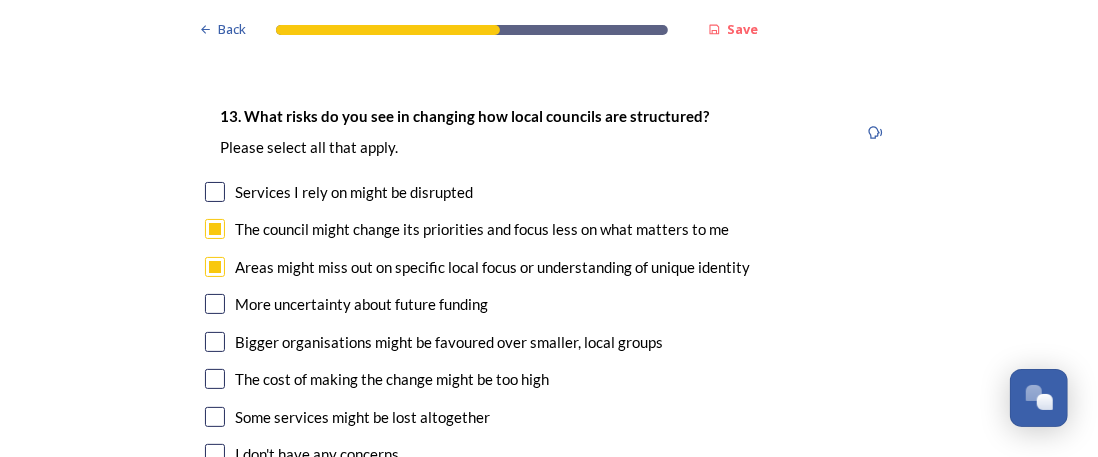 click on "13. What risks do you see in changing how local councils are structured? ﻿Please select all that apply. Services I rely on might be disrupted The council might change its priorities and focus less on what matters to me Areas might miss out on specific local focus or understanding of unique identity More uncertainty about future funding Bigger organisations might be favoured over smaller, local groups The cost of making the change might be too high Some services might be lost altogether I don't have any concerns Other" at bounding box center [549, 306] 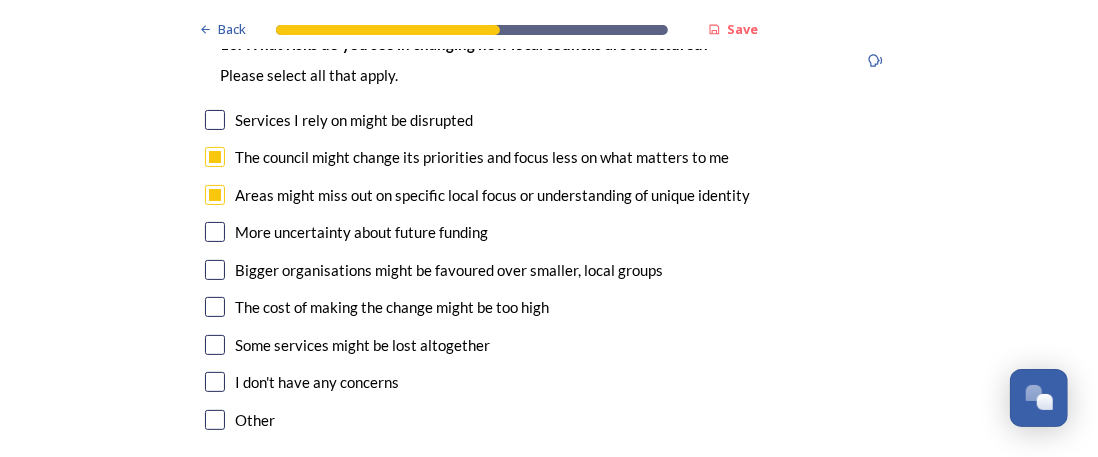 scroll, scrollTop: 4000, scrollLeft: 0, axis: vertical 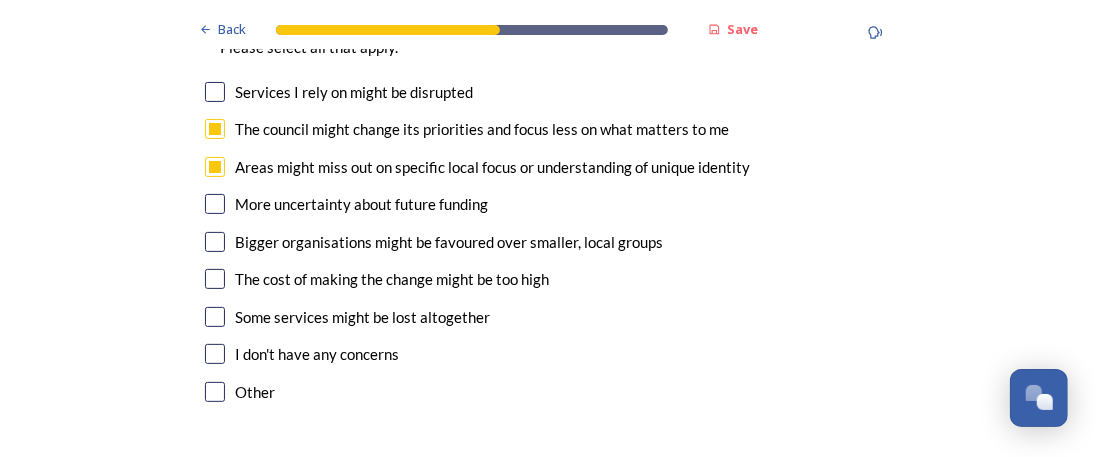 click at bounding box center (215, 317) 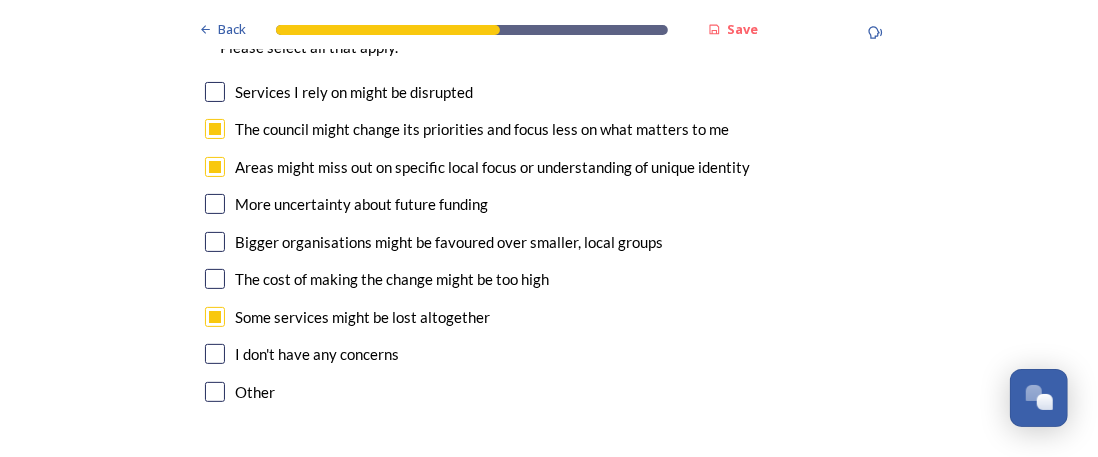 click at bounding box center [215, 242] 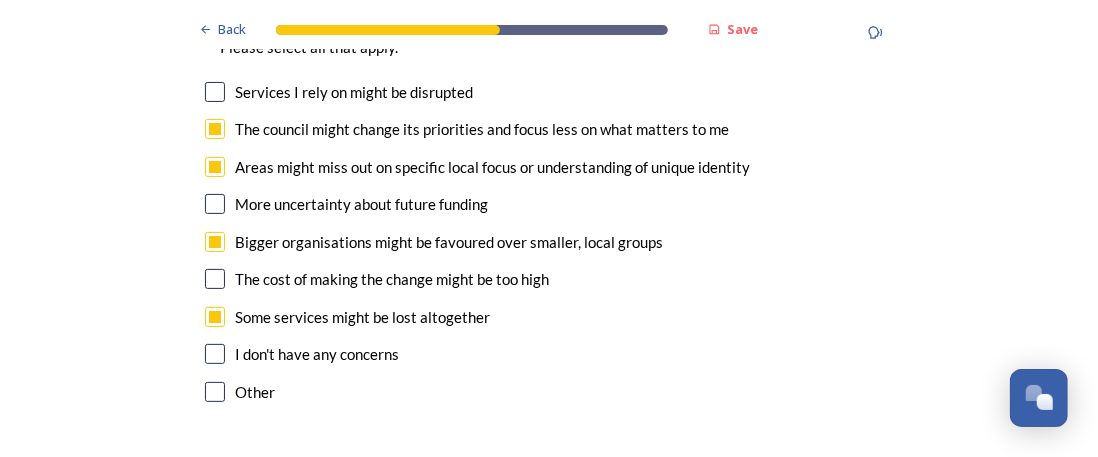 click at bounding box center (215, 279) 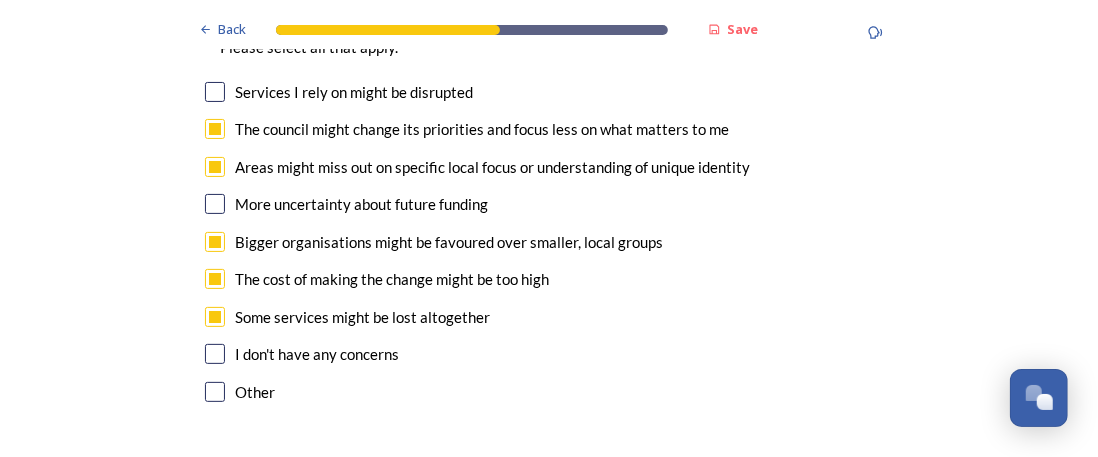 click at bounding box center [215, 204] 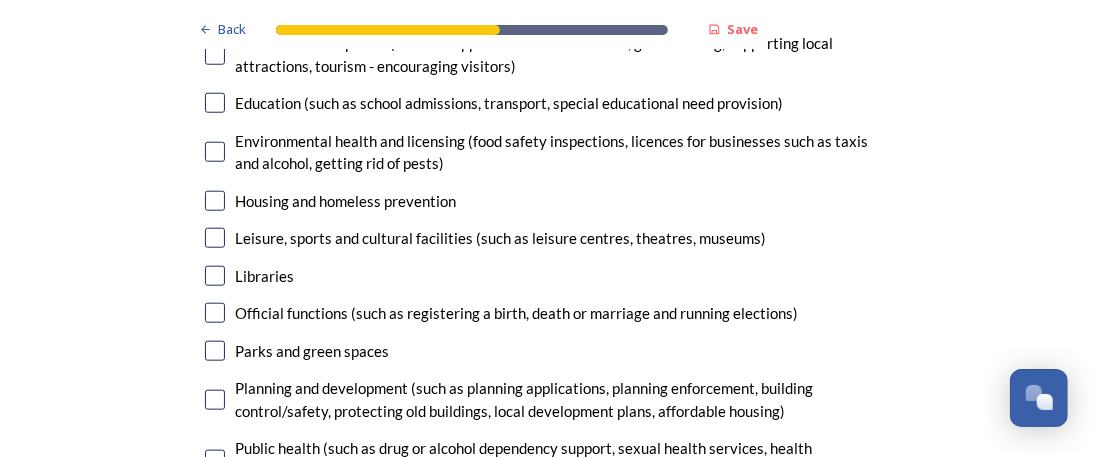 scroll, scrollTop: 4800, scrollLeft: 0, axis: vertical 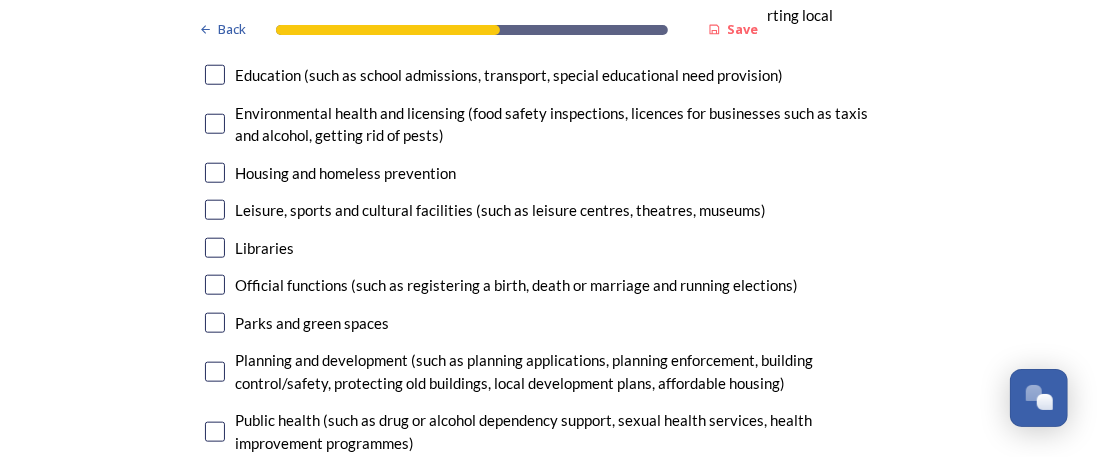 click at bounding box center [215, 372] 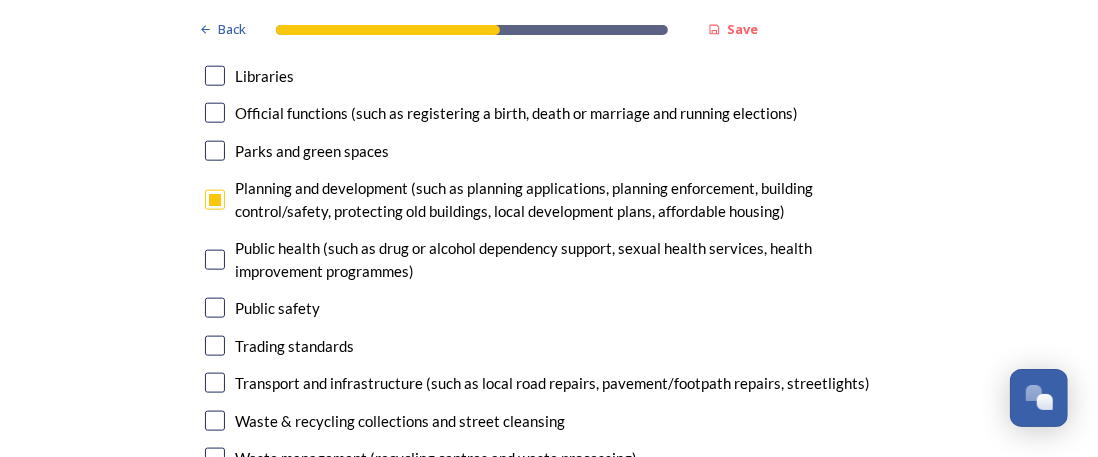 scroll, scrollTop: 5000, scrollLeft: 0, axis: vertical 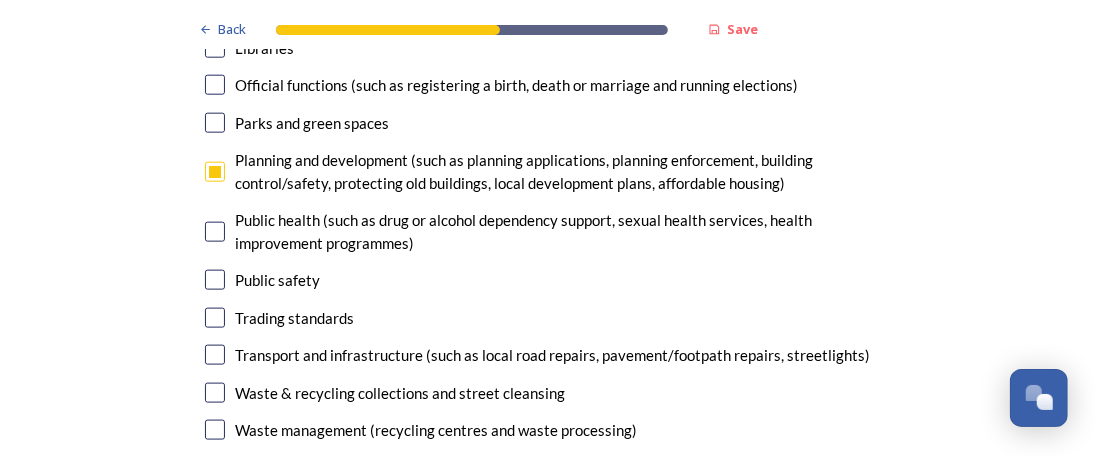 click at bounding box center (215, 355) 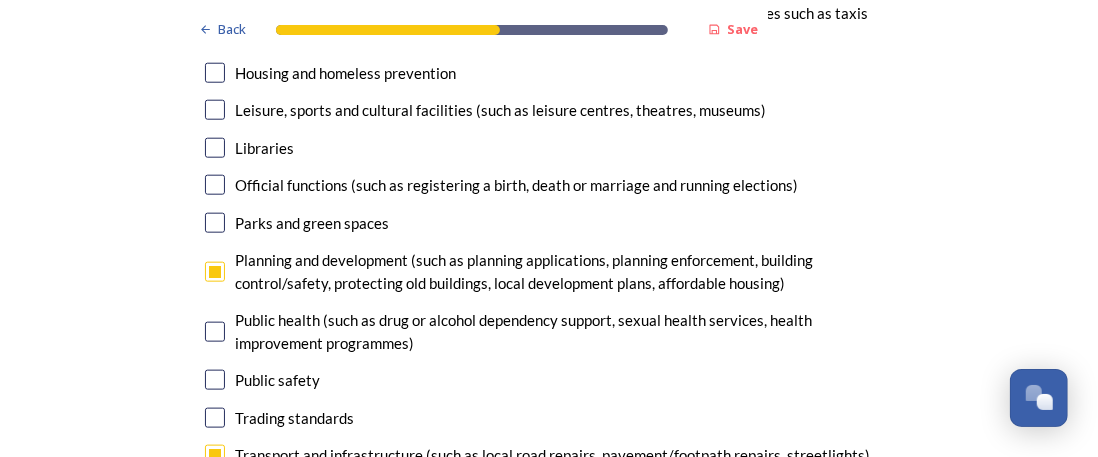 scroll, scrollTop: 4800, scrollLeft: 0, axis: vertical 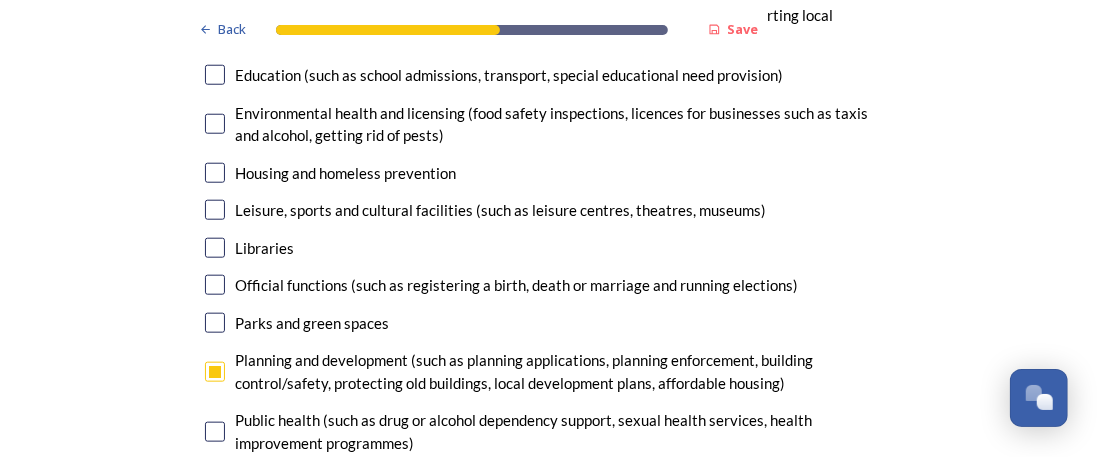 click at bounding box center (215, 173) 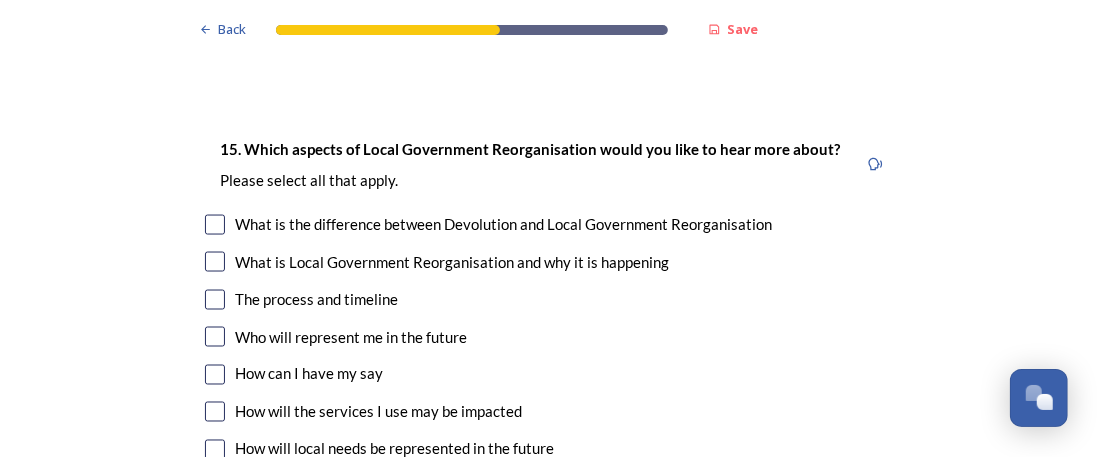 scroll, scrollTop: 5500, scrollLeft: 0, axis: vertical 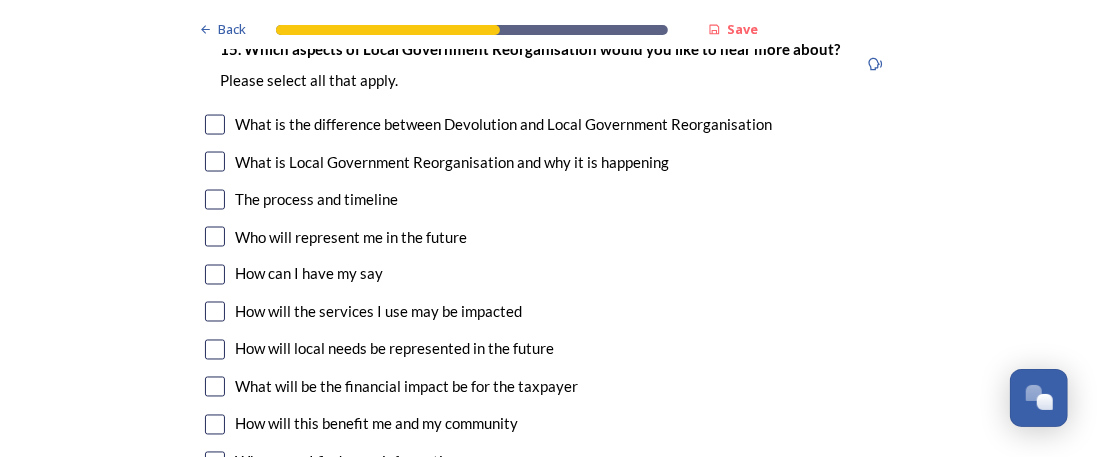 click at bounding box center (215, 237) 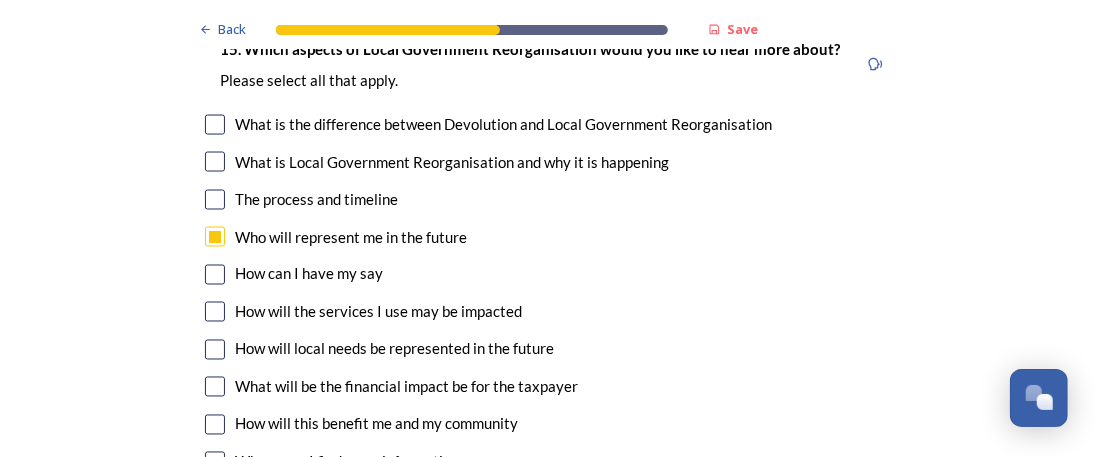click at bounding box center (215, 275) 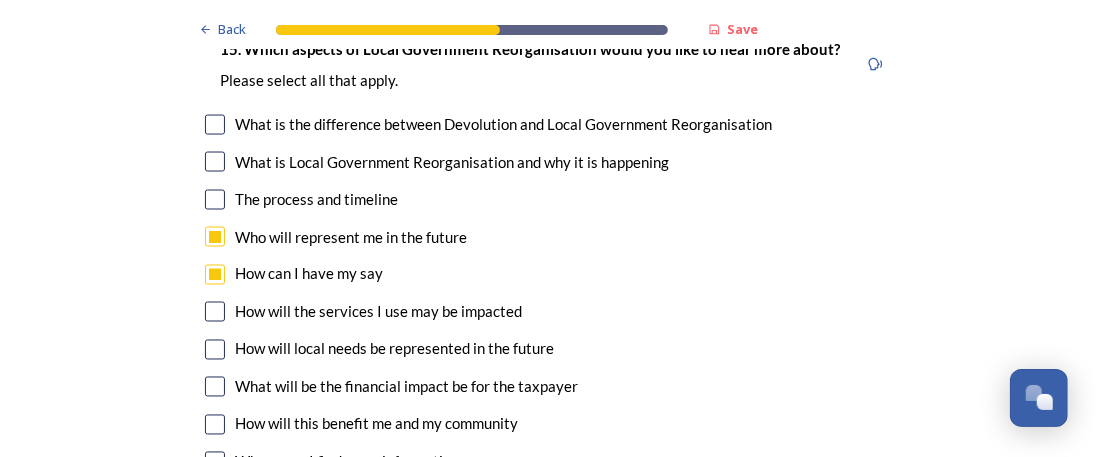 click at bounding box center (215, 312) 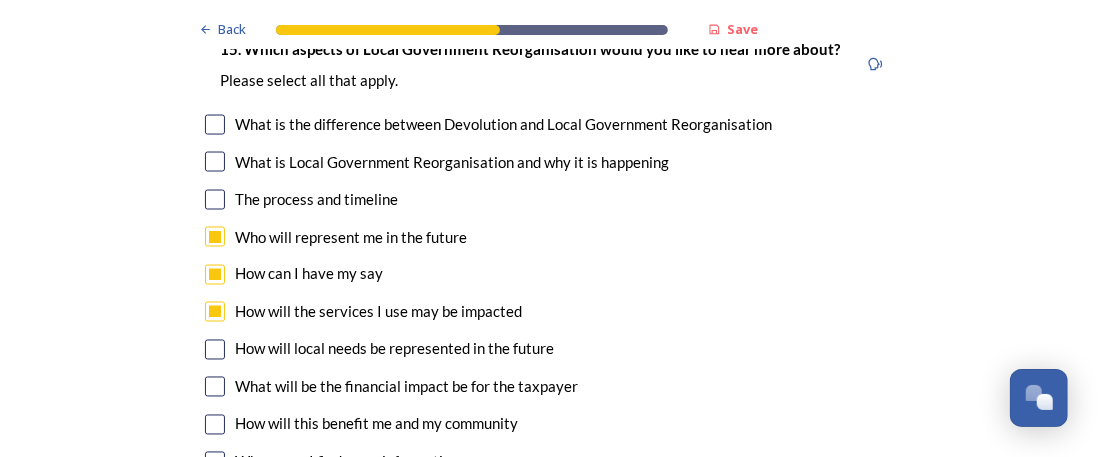 click at bounding box center (215, 350) 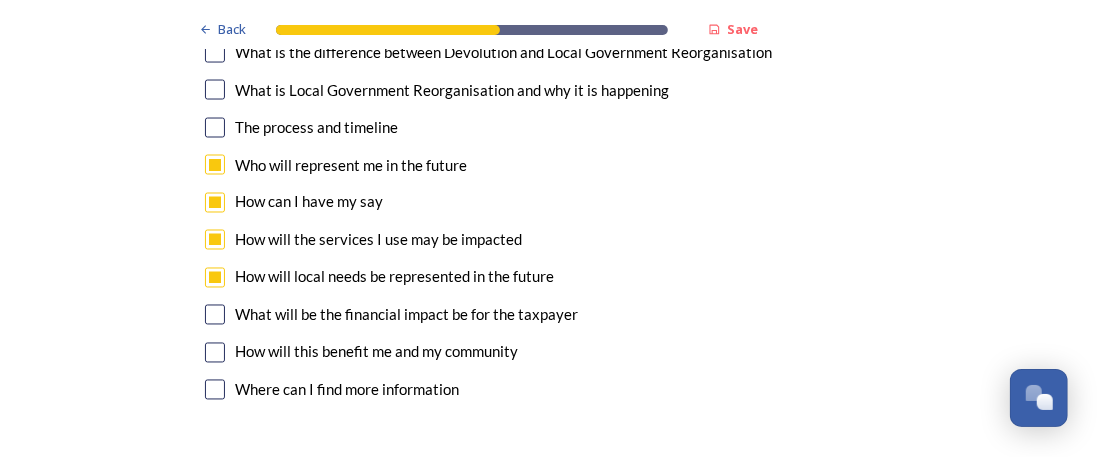 scroll, scrollTop: 5600, scrollLeft: 0, axis: vertical 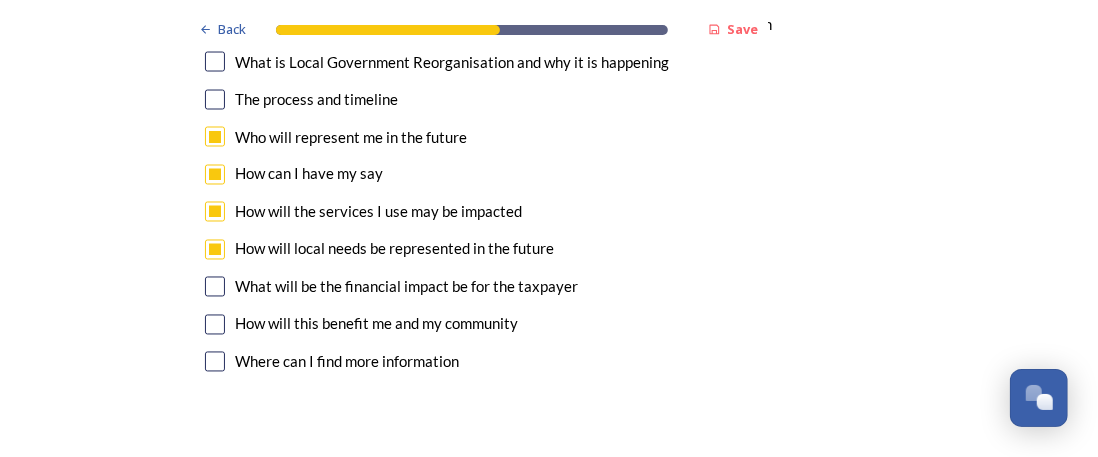 click on "15. Which aspects of Local Government Reorganisation would you like to hear more about? ﻿Please select all that apply.   What is the difference between Devolution and Local Government Reorganisation What is Local Government Reorganisation and why it is happening The process and timeline Who will represent me in the future How can I have my say How will the services I use may be impacted How will local needs be represented in the future What will be the financial impact be for the taxpayer How will this benefit me and my community Where can I find more information" at bounding box center [549, 158] 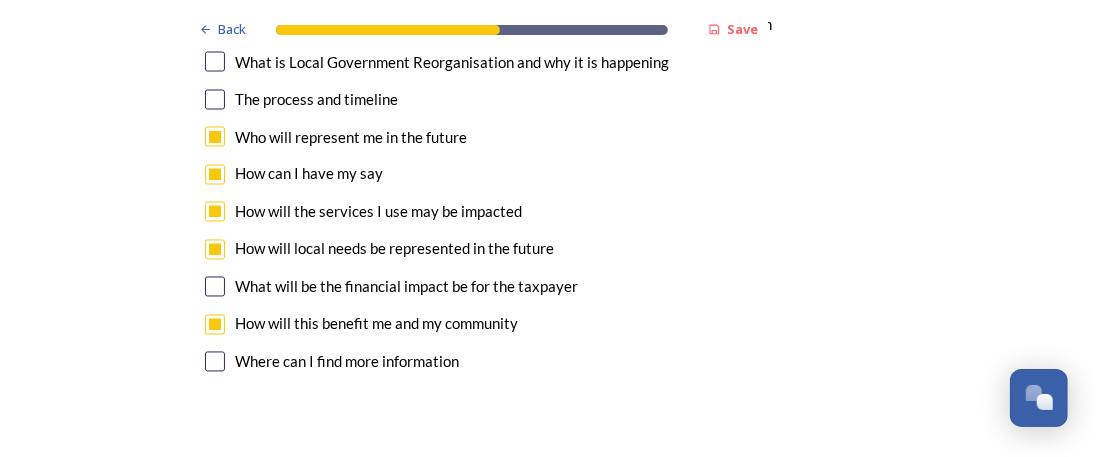 click at bounding box center [215, 362] 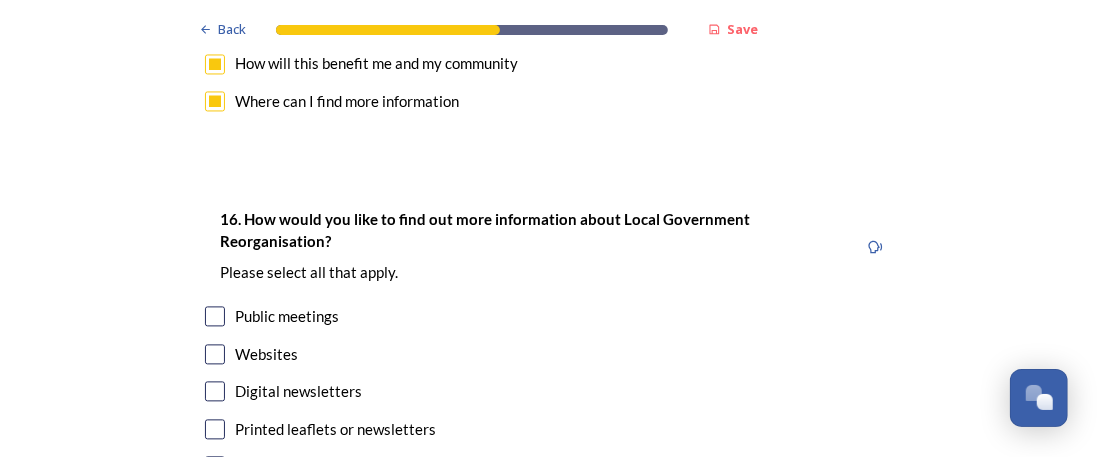 scroll, scrollTop: 5900, scrollLeft: 0, axis: vertical 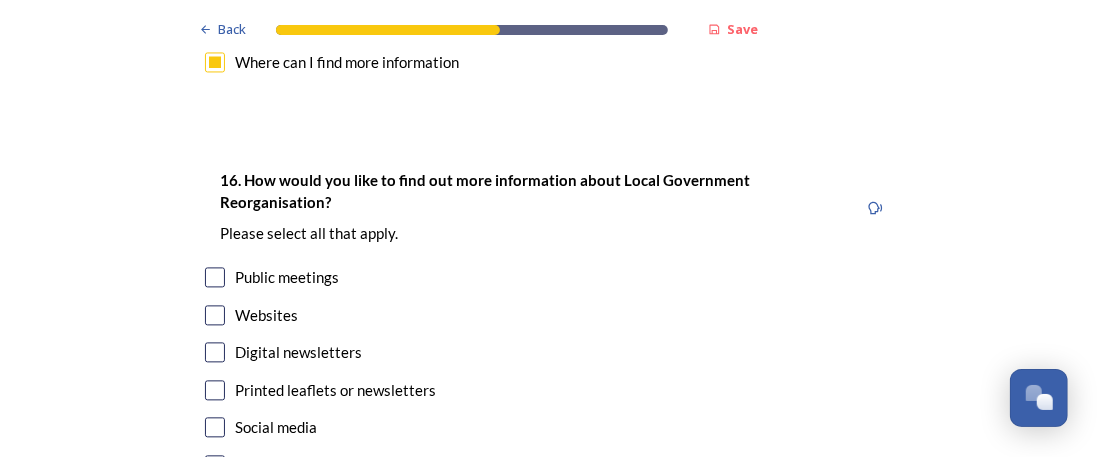 click at bounding box center [215, 315] 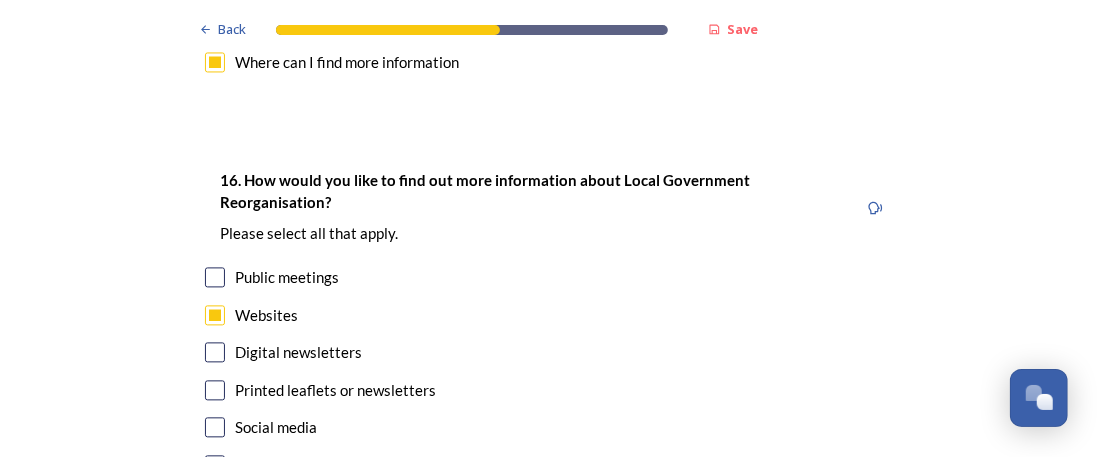 click at bounding box center [215, 352] 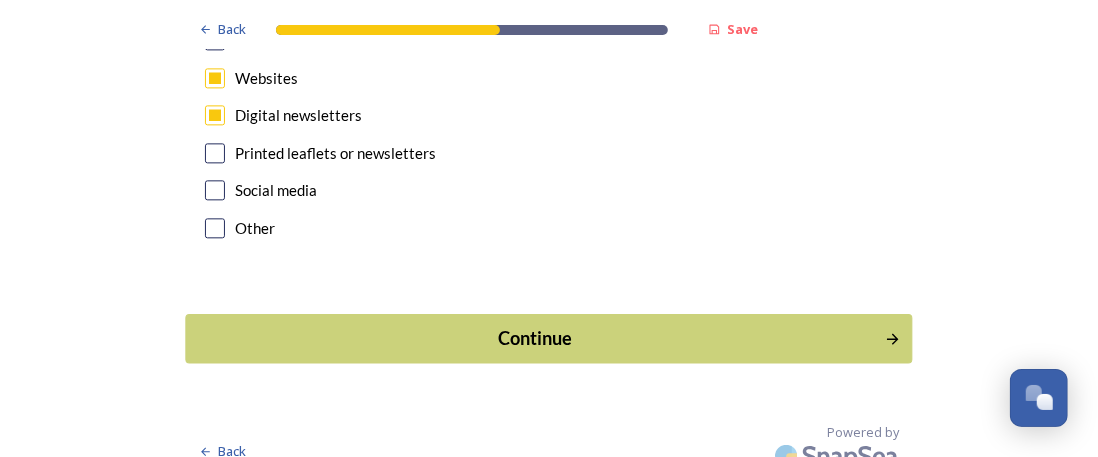 scroll, scrollTop: 6157, scrollLeft: 0, axis: vertical 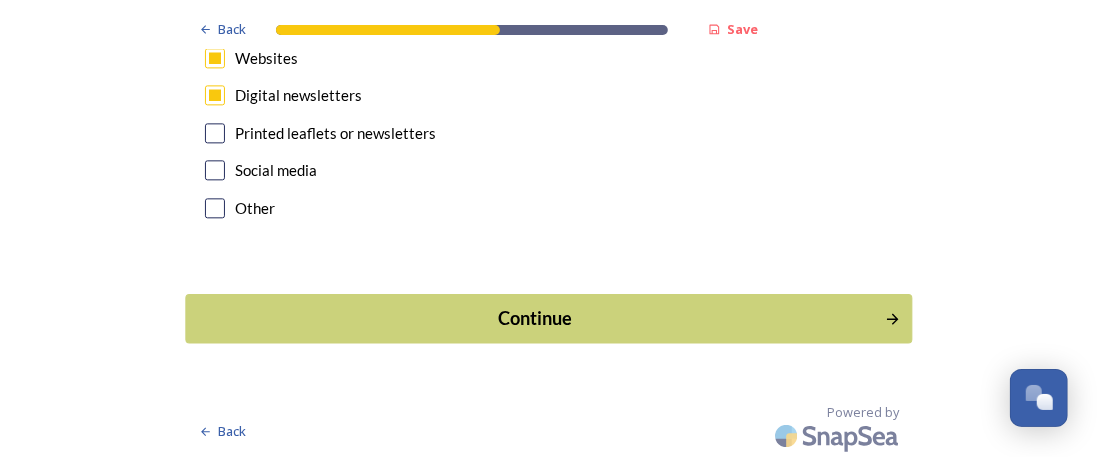 click on "Continue" at bounding box center (535, 318) 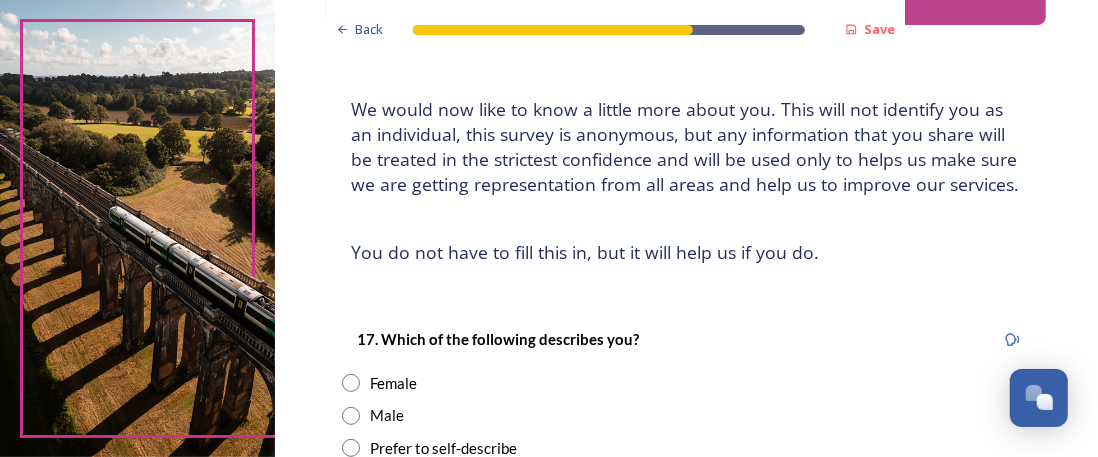 scroll, scrollTop: 200, scrollLeft: 0, axis: vertical 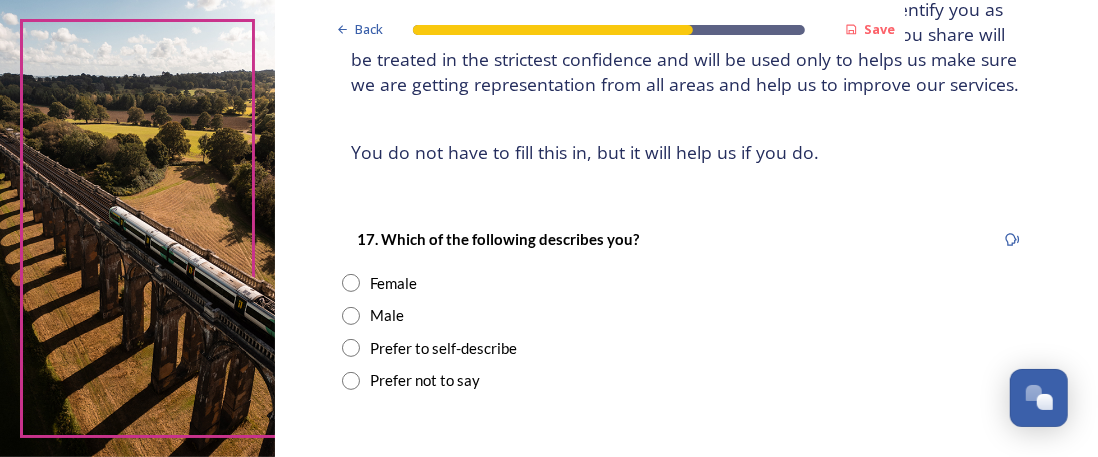click at bounding box center (351, 283) 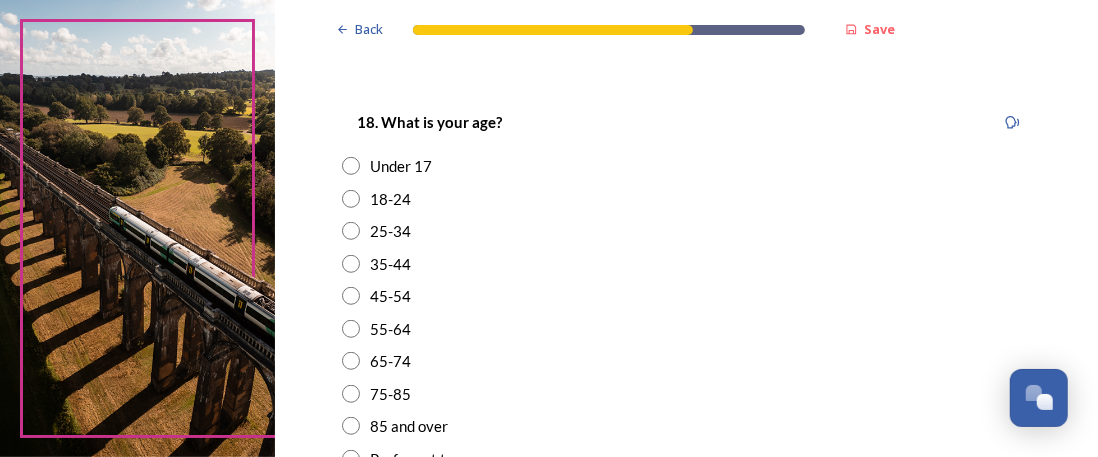 scroll, scrollTop: 600, scrollLeft: 0, axis: vertical 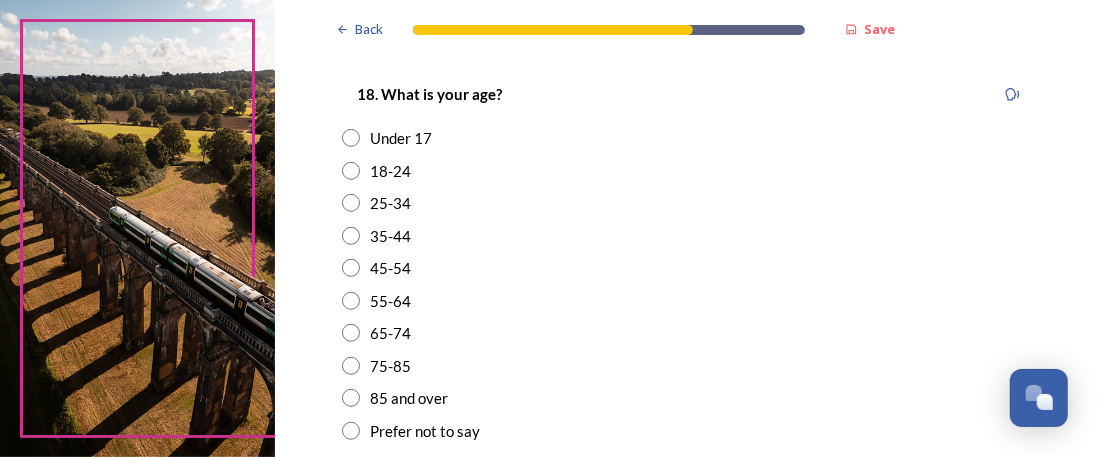 click at bounding box center [351, 301] 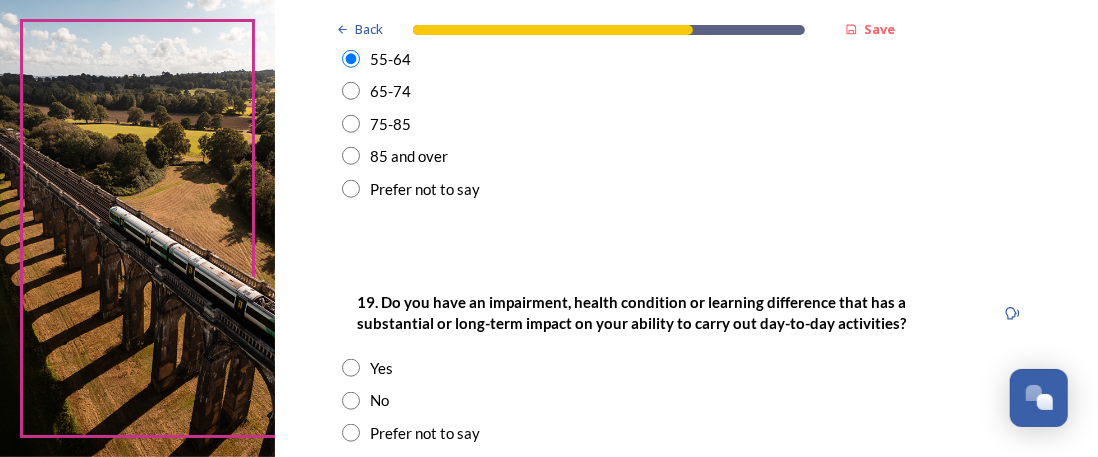 scroll, scrollTop: 900, scrollLeft: 0, axis: vertical 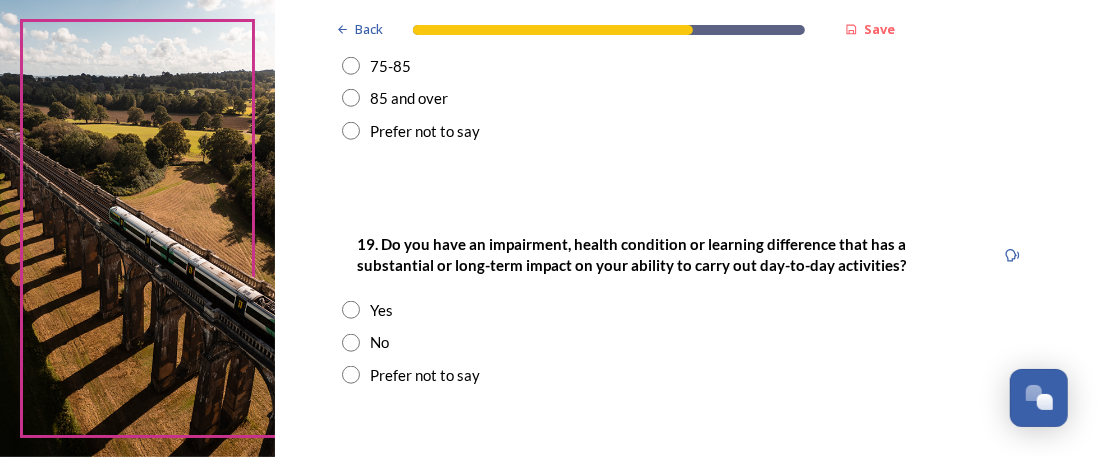 click at bounding box center [351, 375] 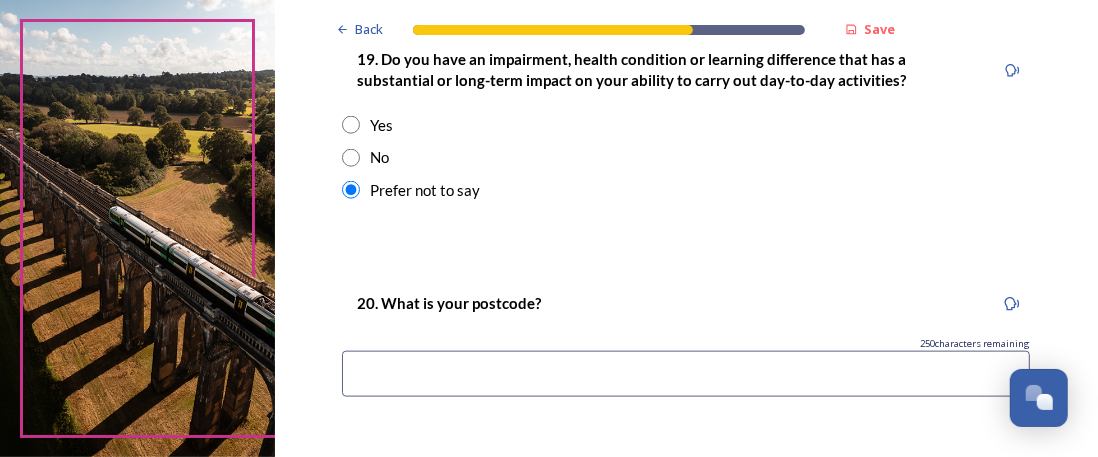 scroll, scrollTop: 1100, scrollLeft: 0, axis: vertical 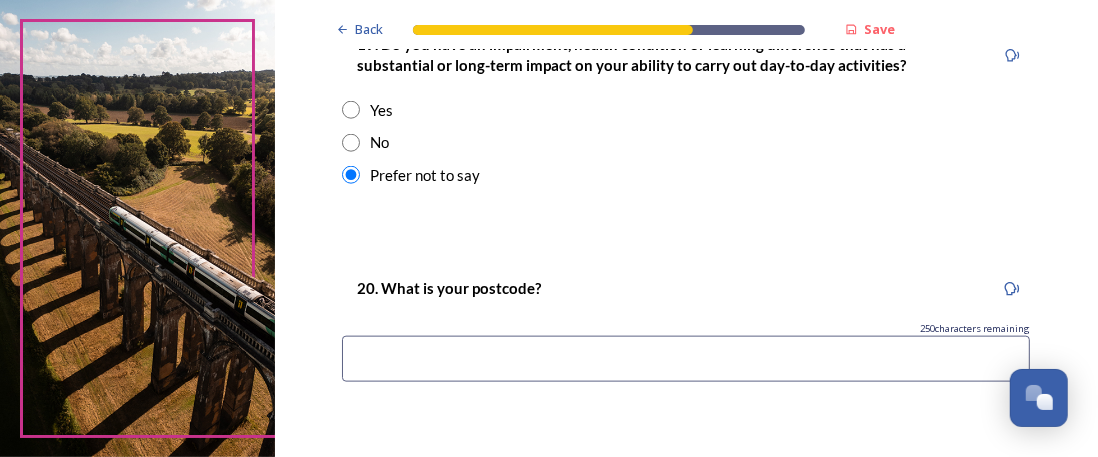 click at bounding box center [686, 359] 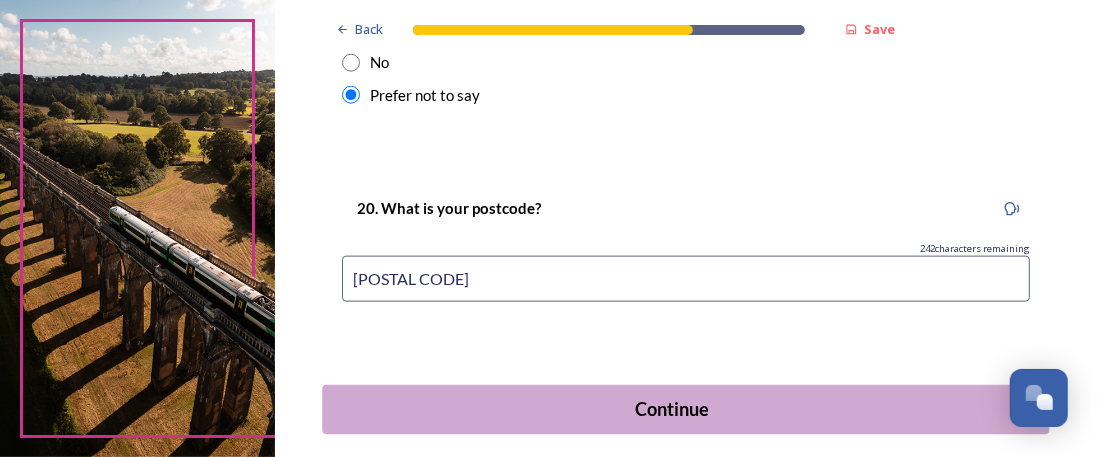 scroll, scrollTop: 1271, scrollLeft: 0, axis: vertical 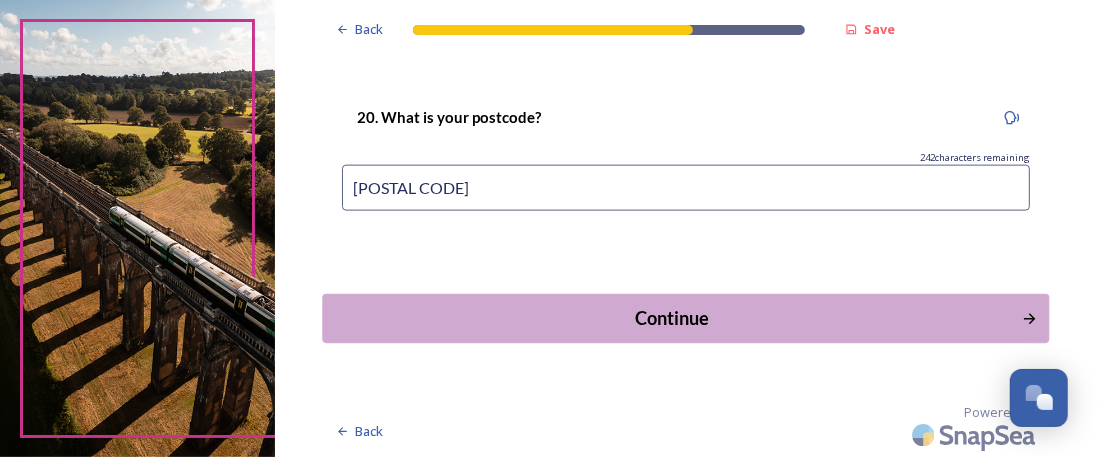 type on "RH12 1UX" 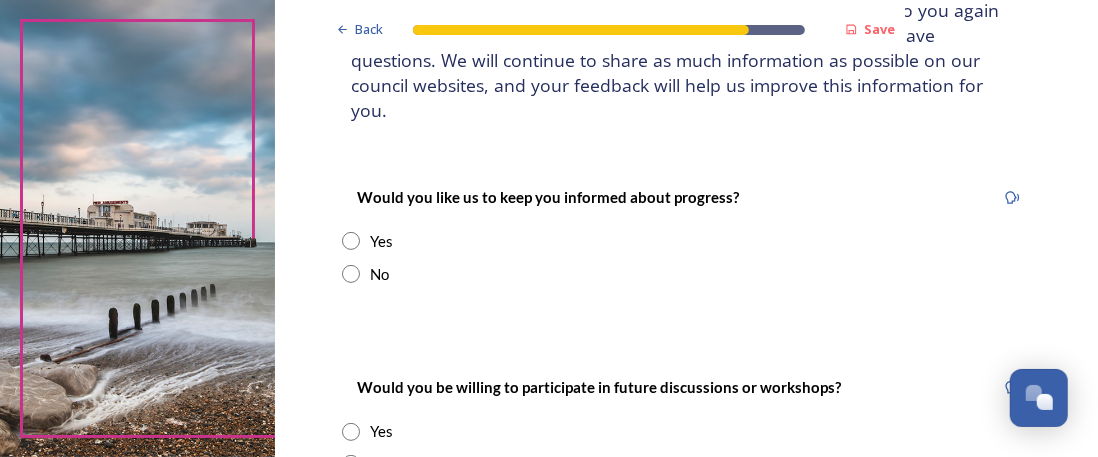 scroll, scrollTop: 200, scrollLeft: 0, axis: vertical 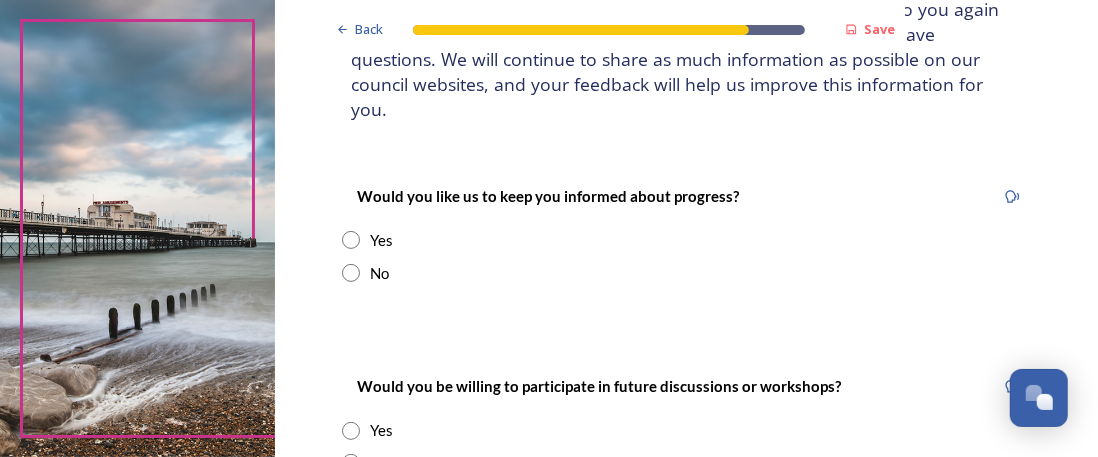 click at bounding box center [351, 240] 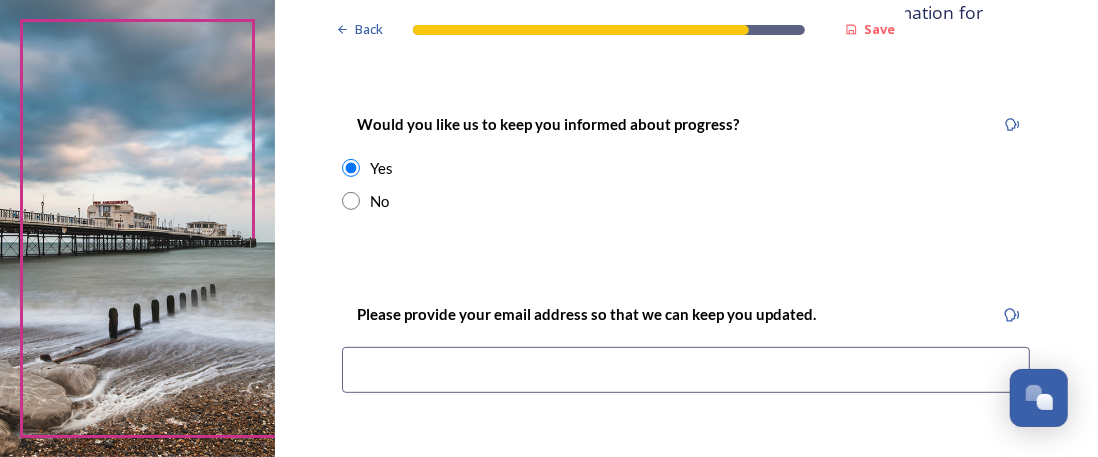 scroll, scrollTop: 300, scrollLeft: 0, axis: vertical 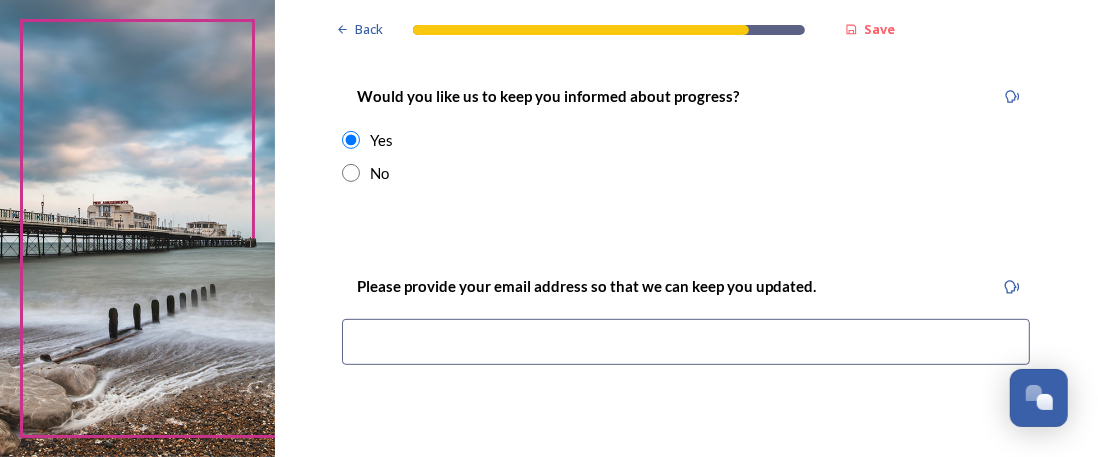 click at bounding box center (686, 342) 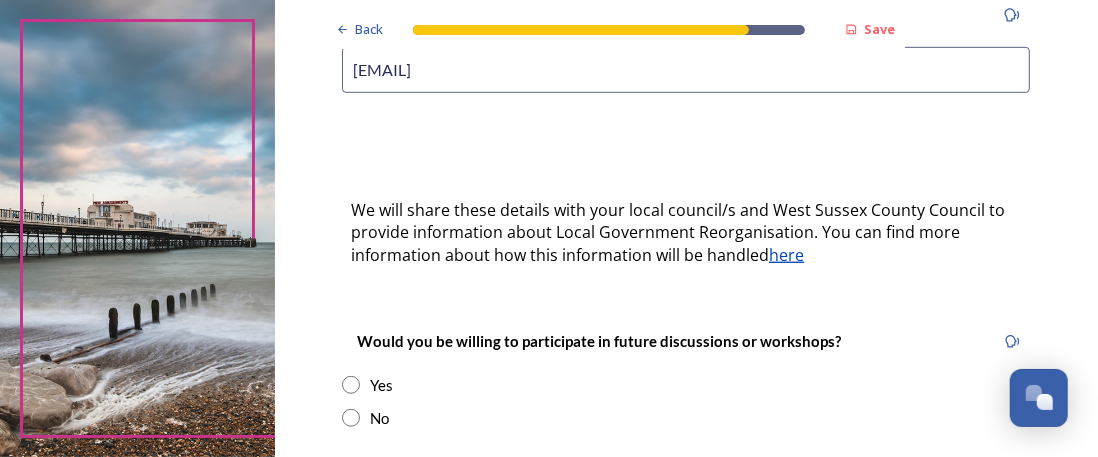 scroll, scrollTop: 600, scrollLeft: 0, axis: vertical 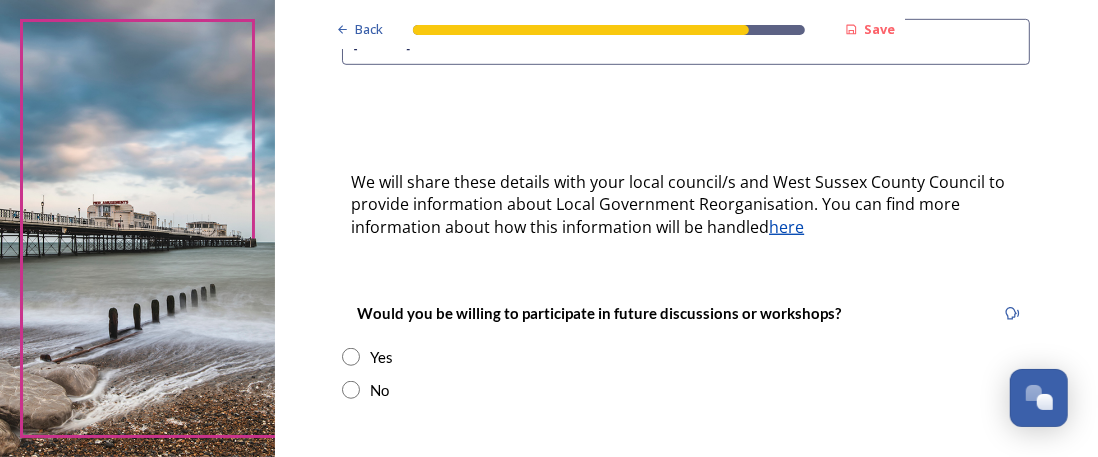 click at bounding box center [351, 390] 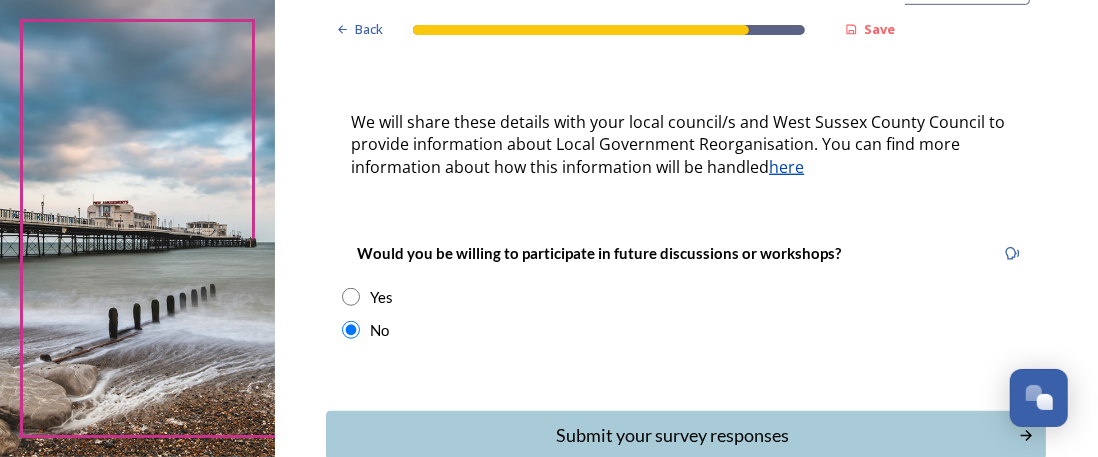 scroll, scrollTop: 752, scrollLeft: 0, axis: vertical 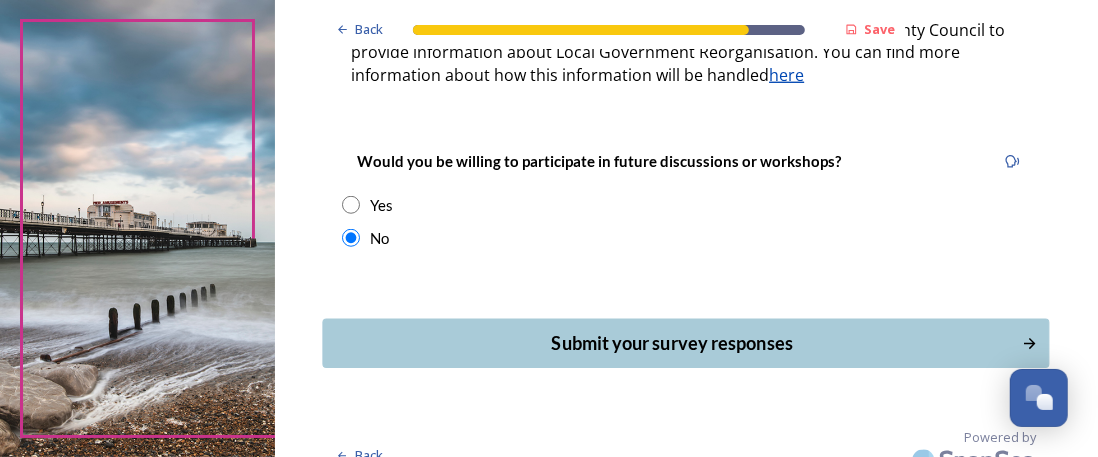 click on "Submit your survey responses" at bounding box center (672, 343) 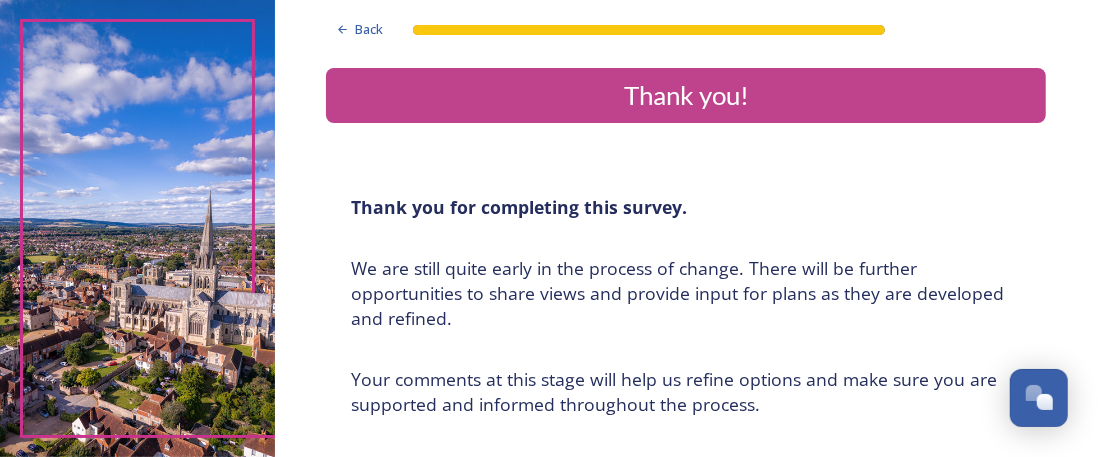 scroll, scrollTop: 0, scrollLeft: 0, axis: both 